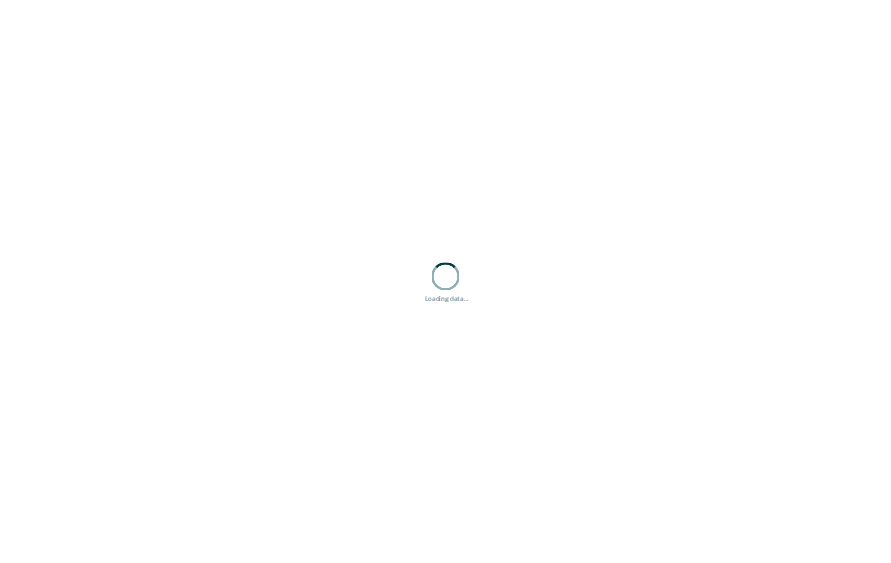 scroll, scrollTop: 0, scrollLeft: 0, axis: both 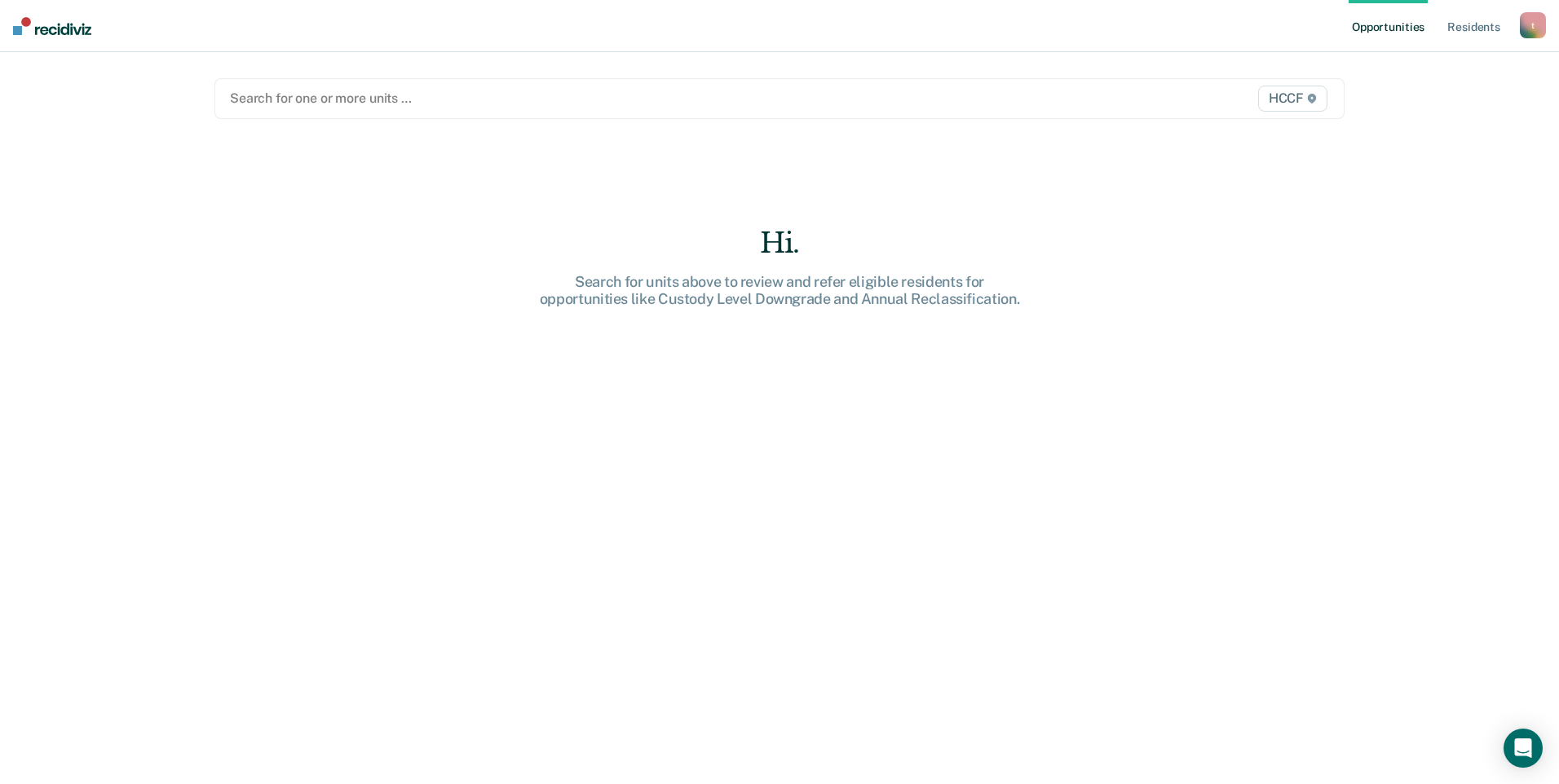 click at bounding box center [614, 98] 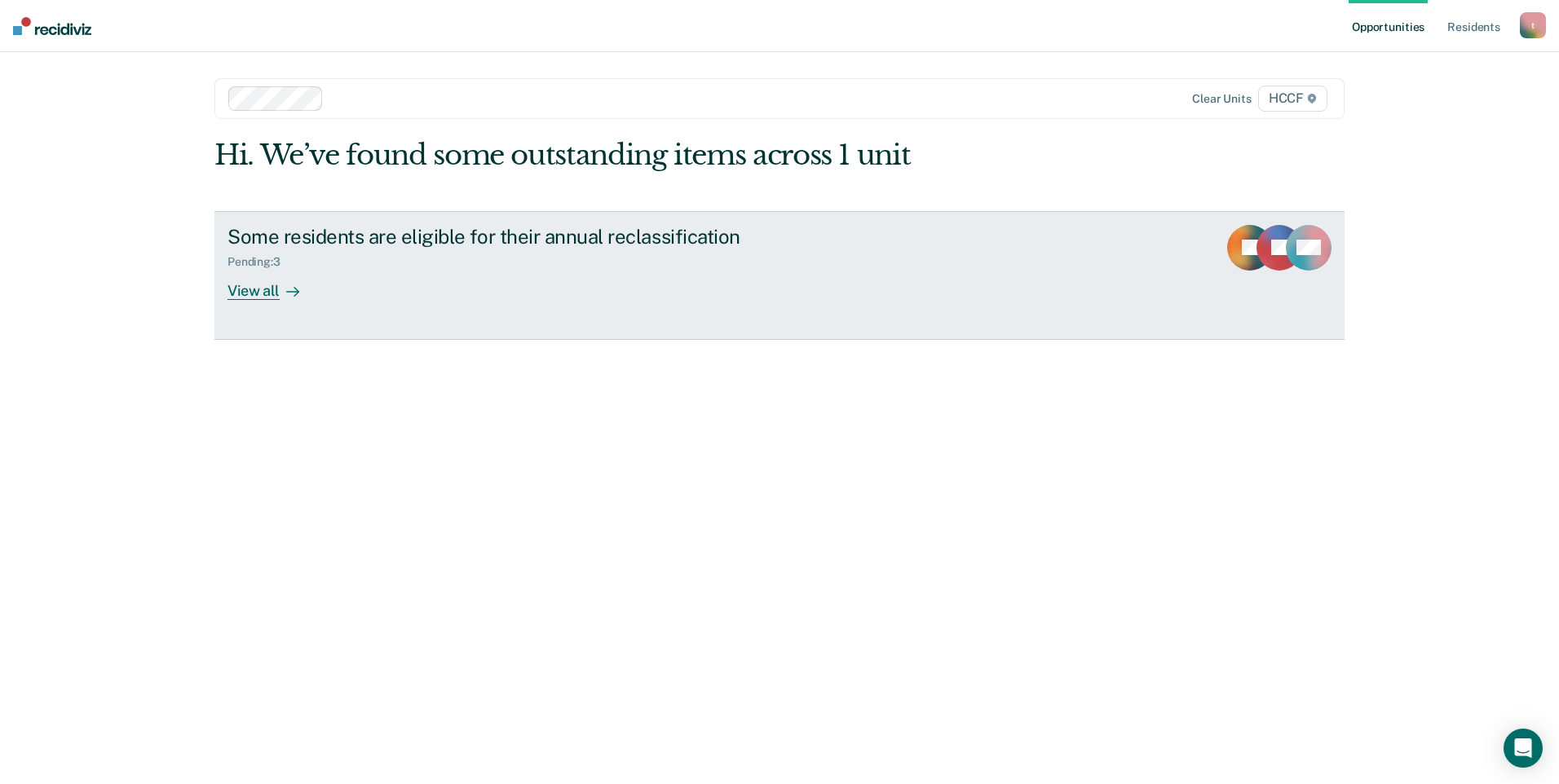 click on "View all" at bounding box center [273, 284] 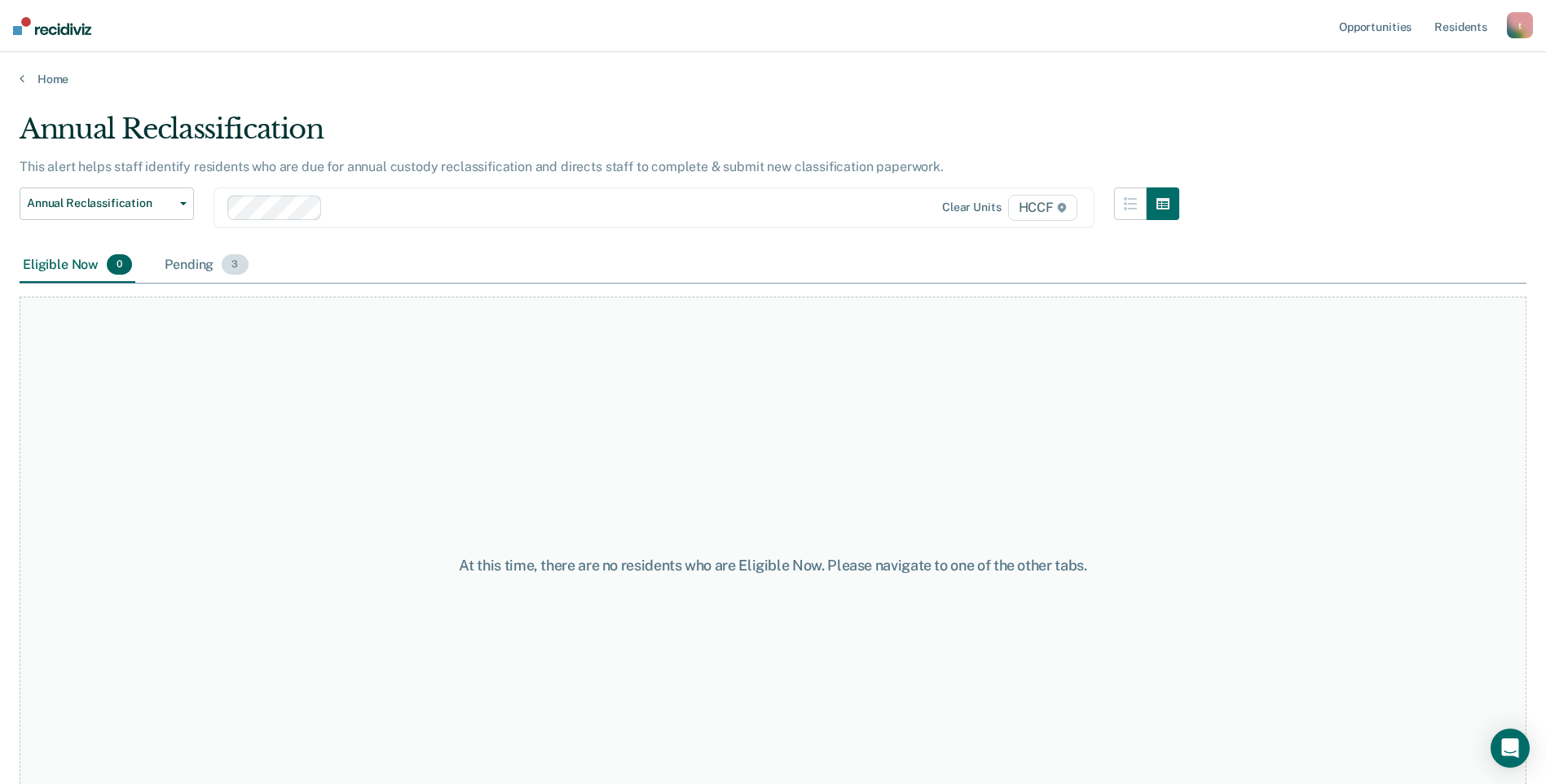 click on "3" at bounding box center (235, 265) 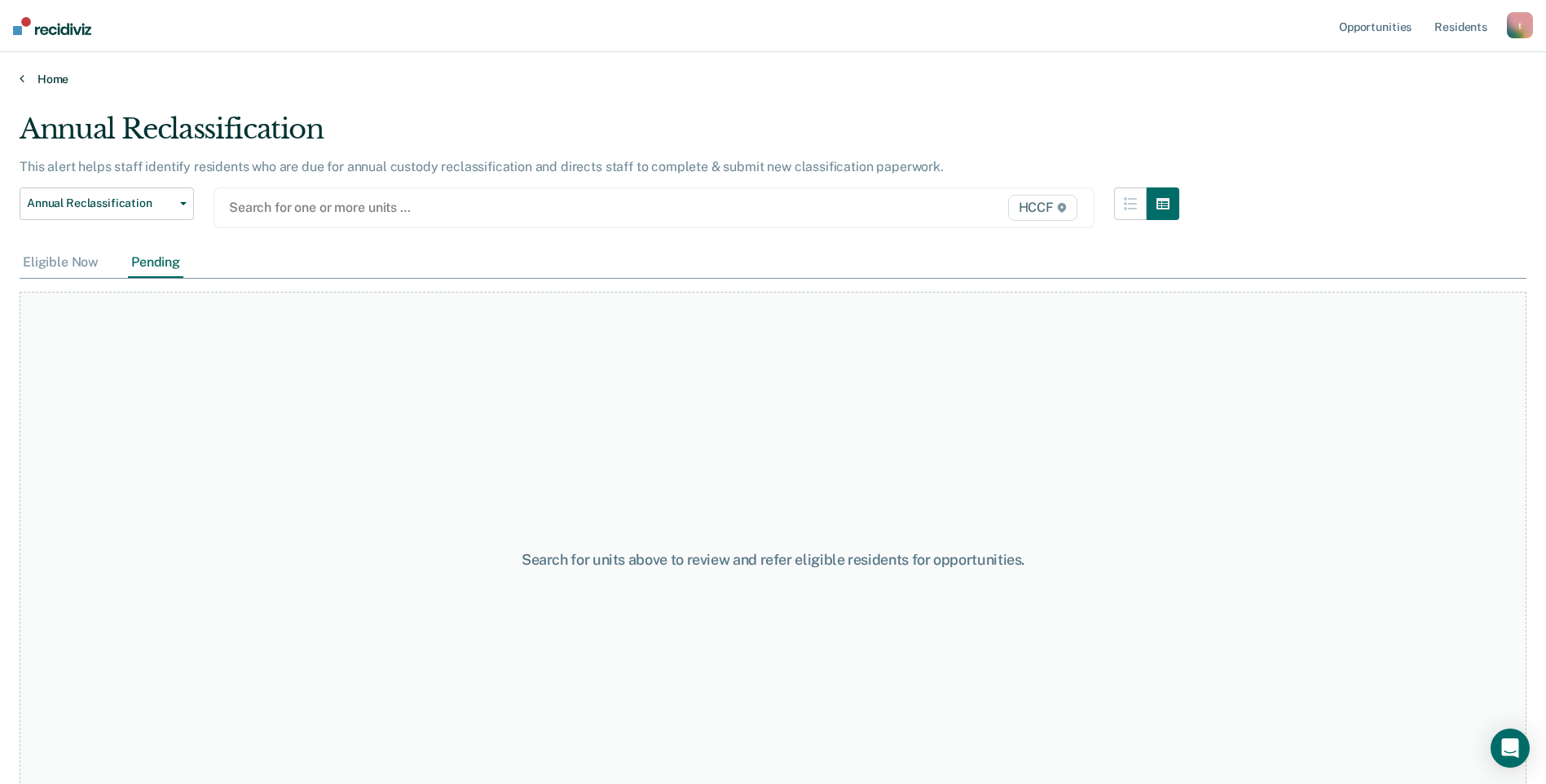 click at bounding box center [22, 78] 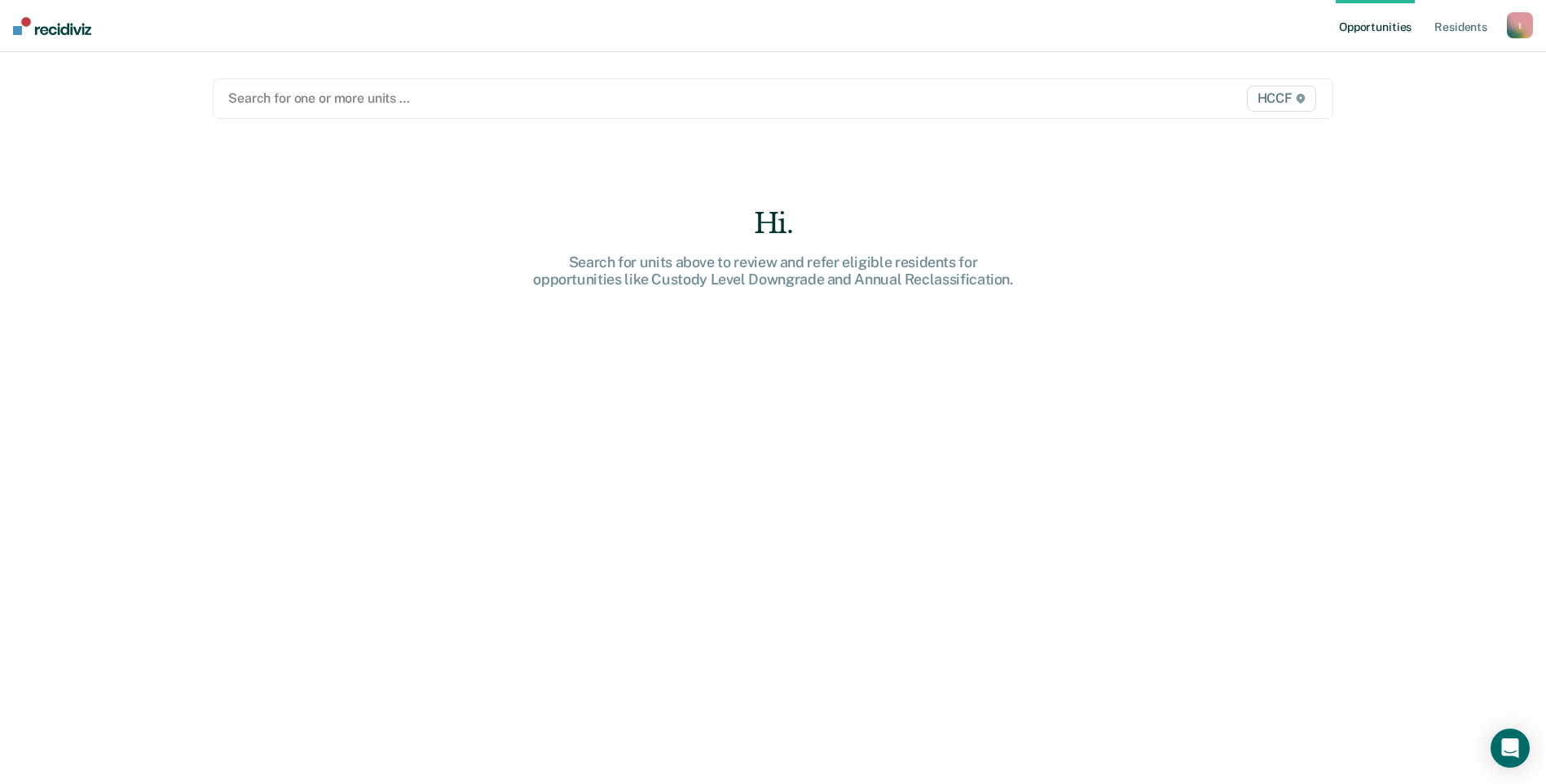 click at bounding box center (609, 98) 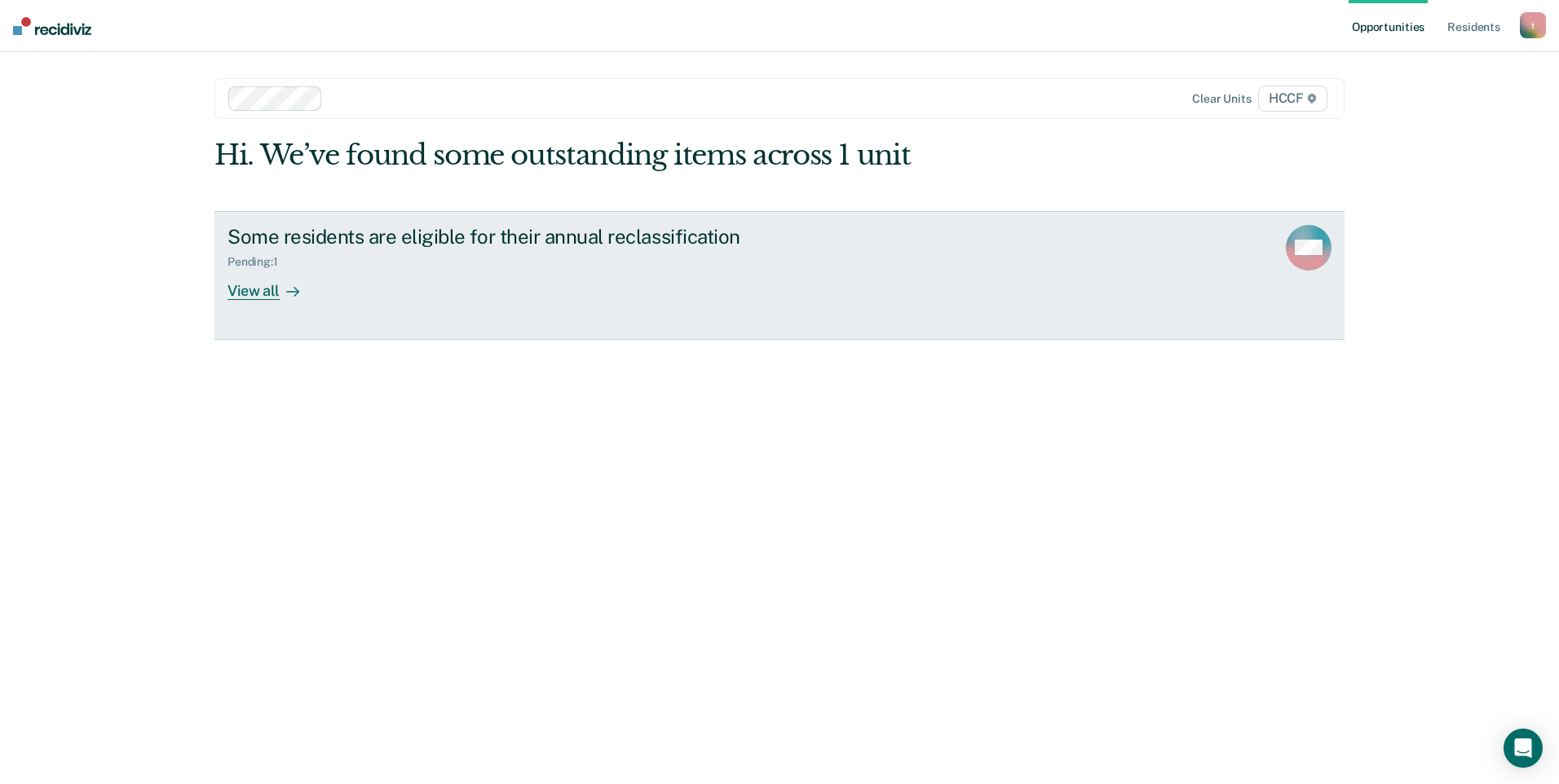 click on "View all" at bounding box center [273, 284] 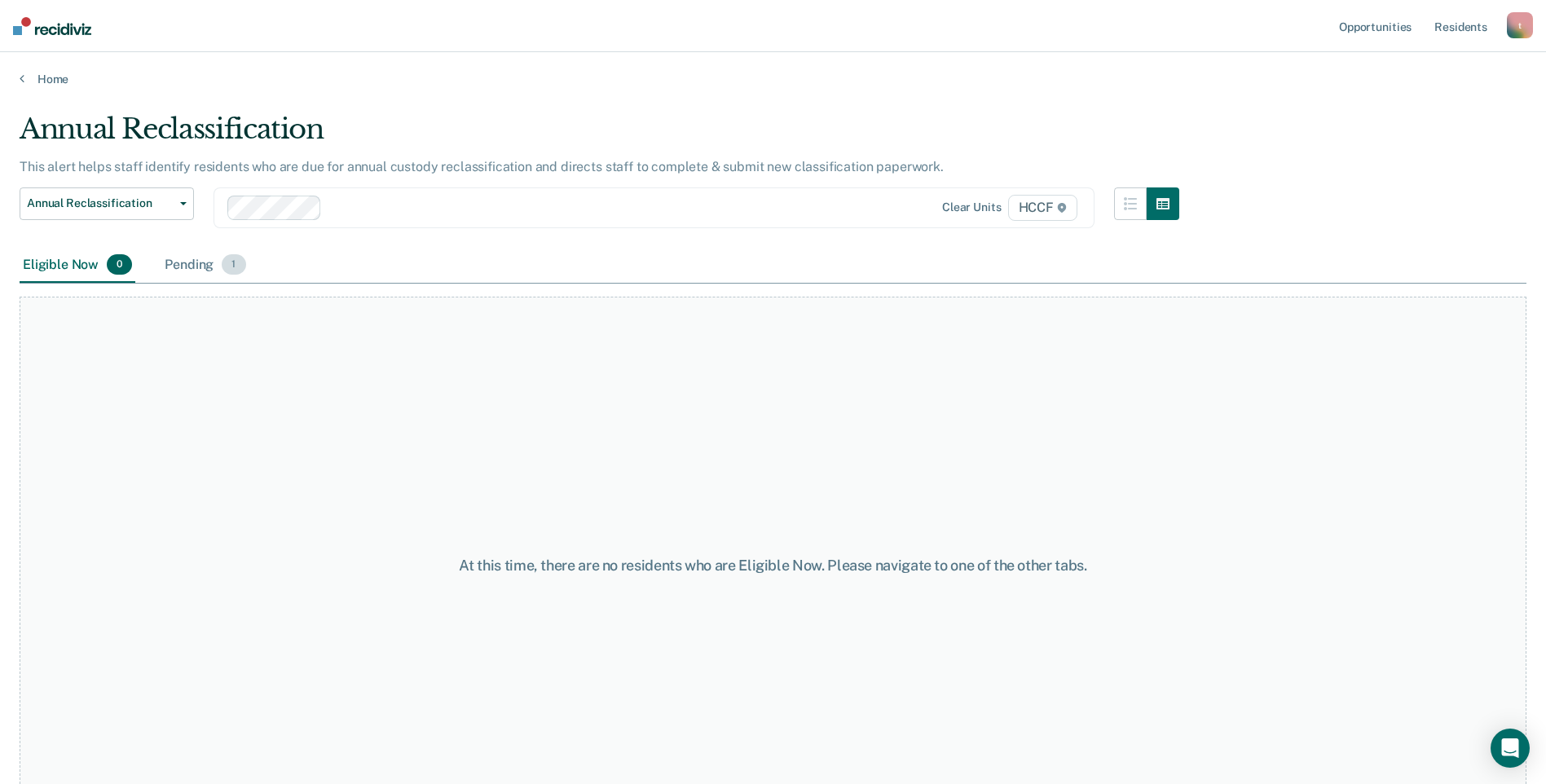 click on "Pending 1" at bounding box center [205, 266] 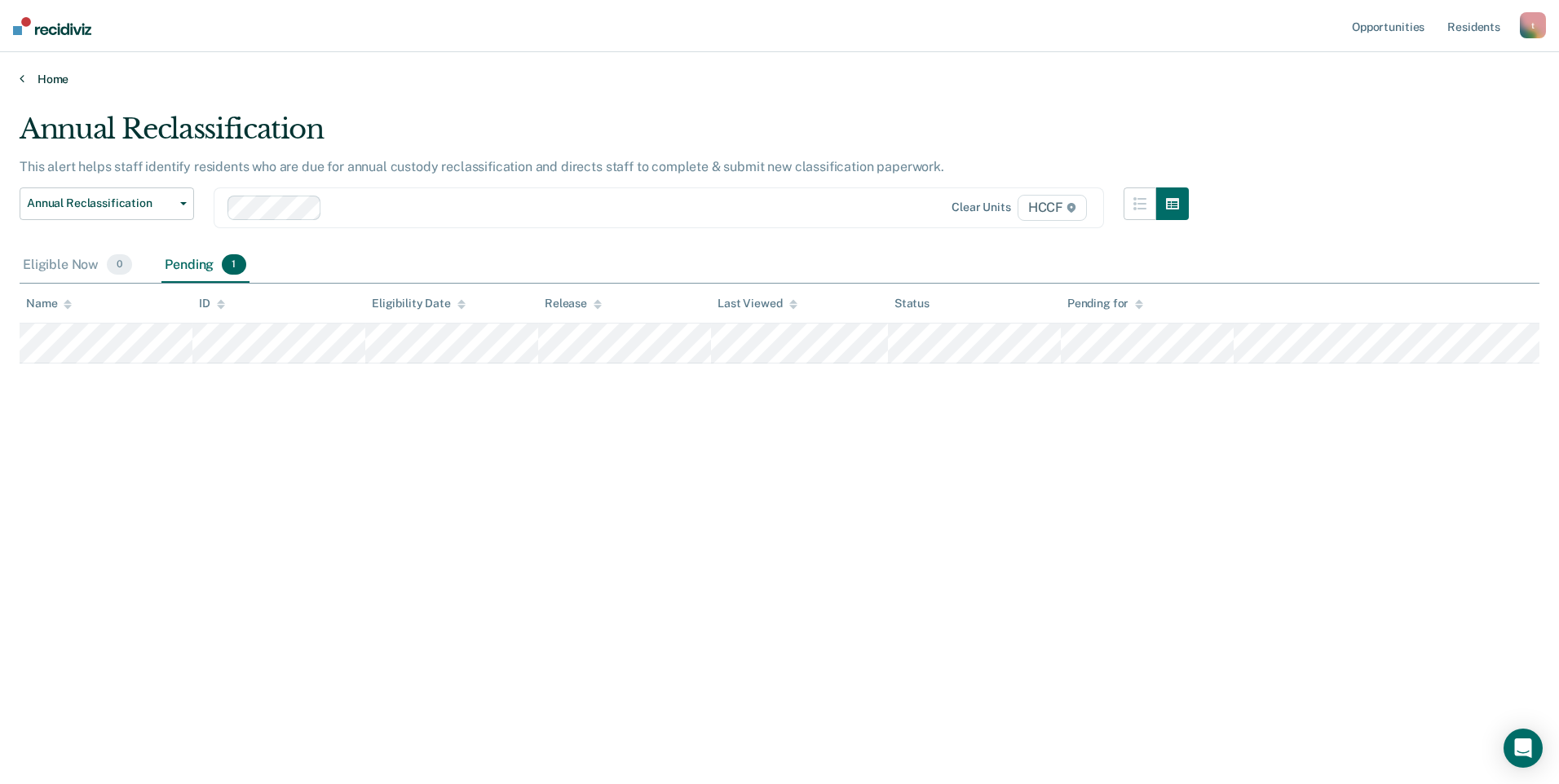 click on "Home" at bounding box center [780, 79] 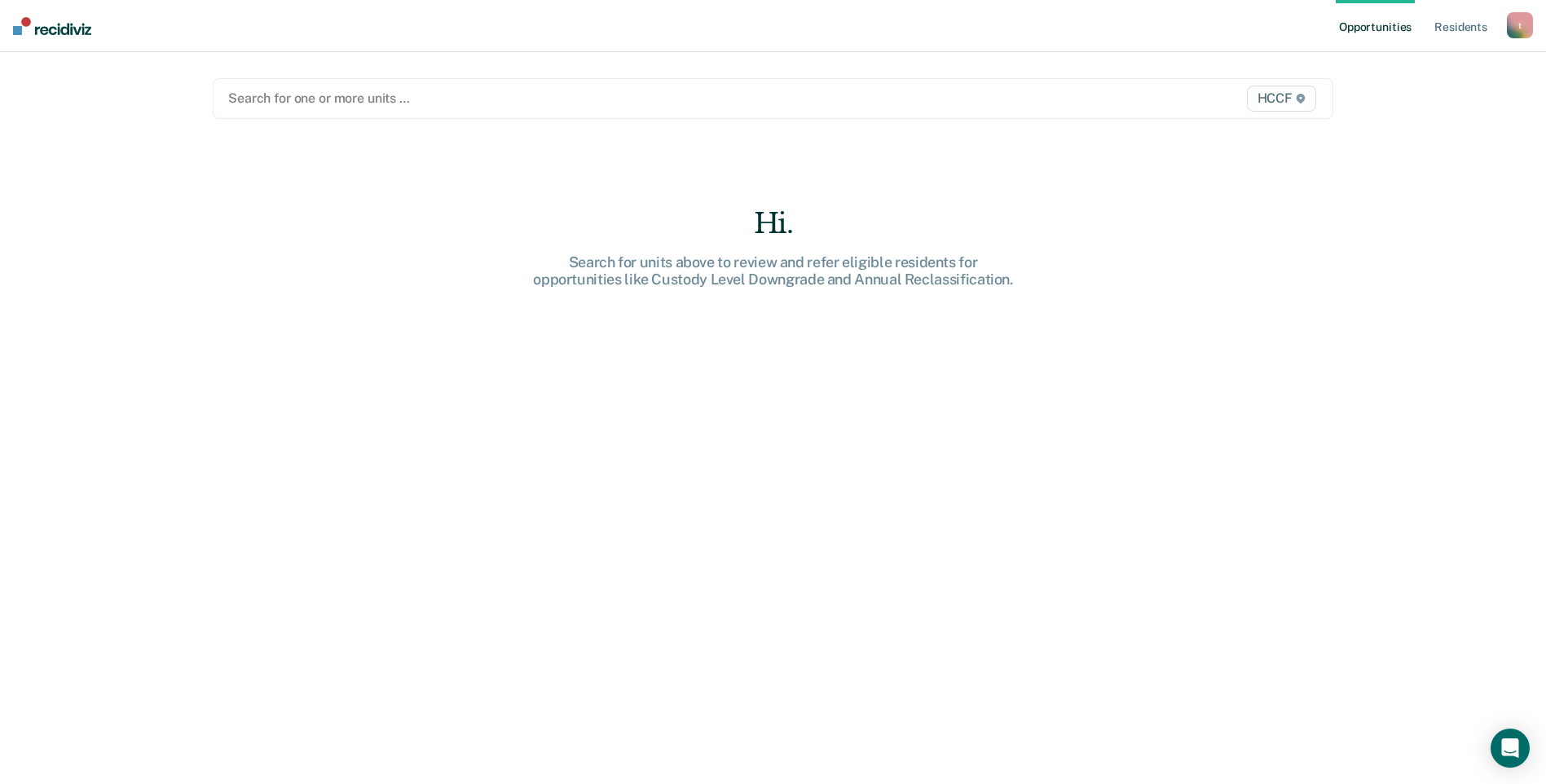 click at bounding box center (609, 98) 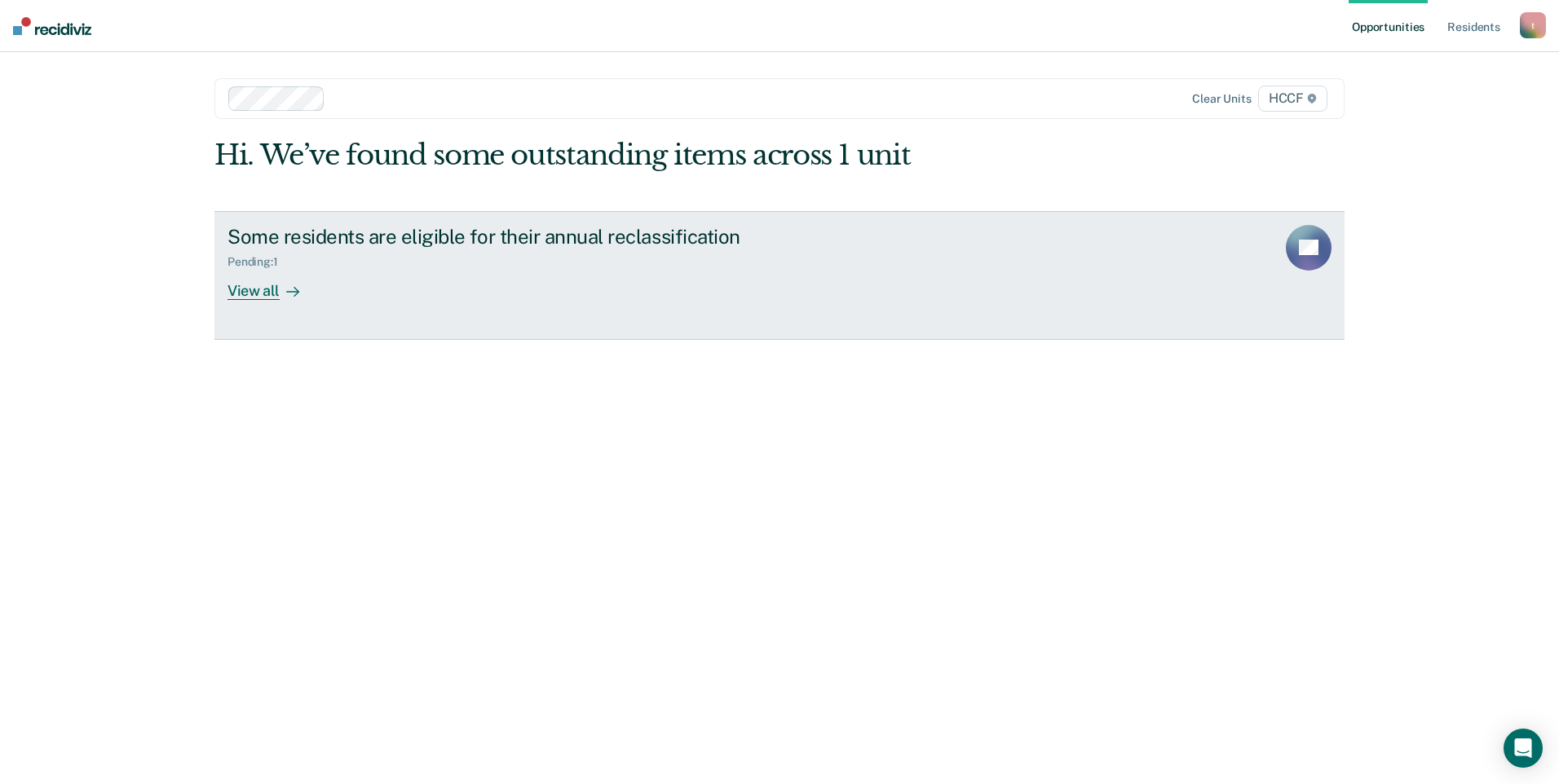 click on "View all" at bounding box center [273, 284] 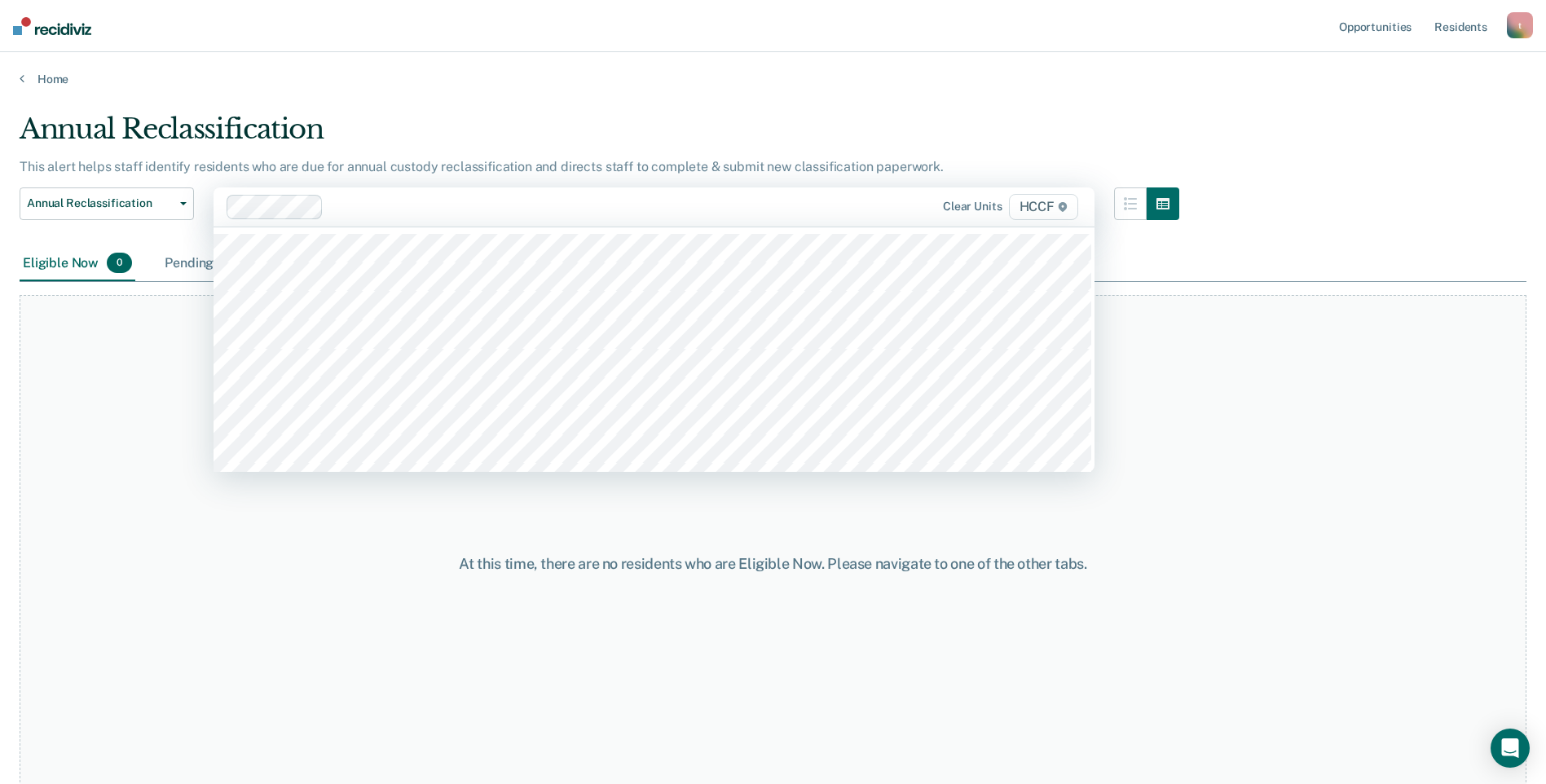 drag, startPoint x: 73, startPoint y: 335, endPoint x: 161, endPoint y: 281, distance: 103.247276 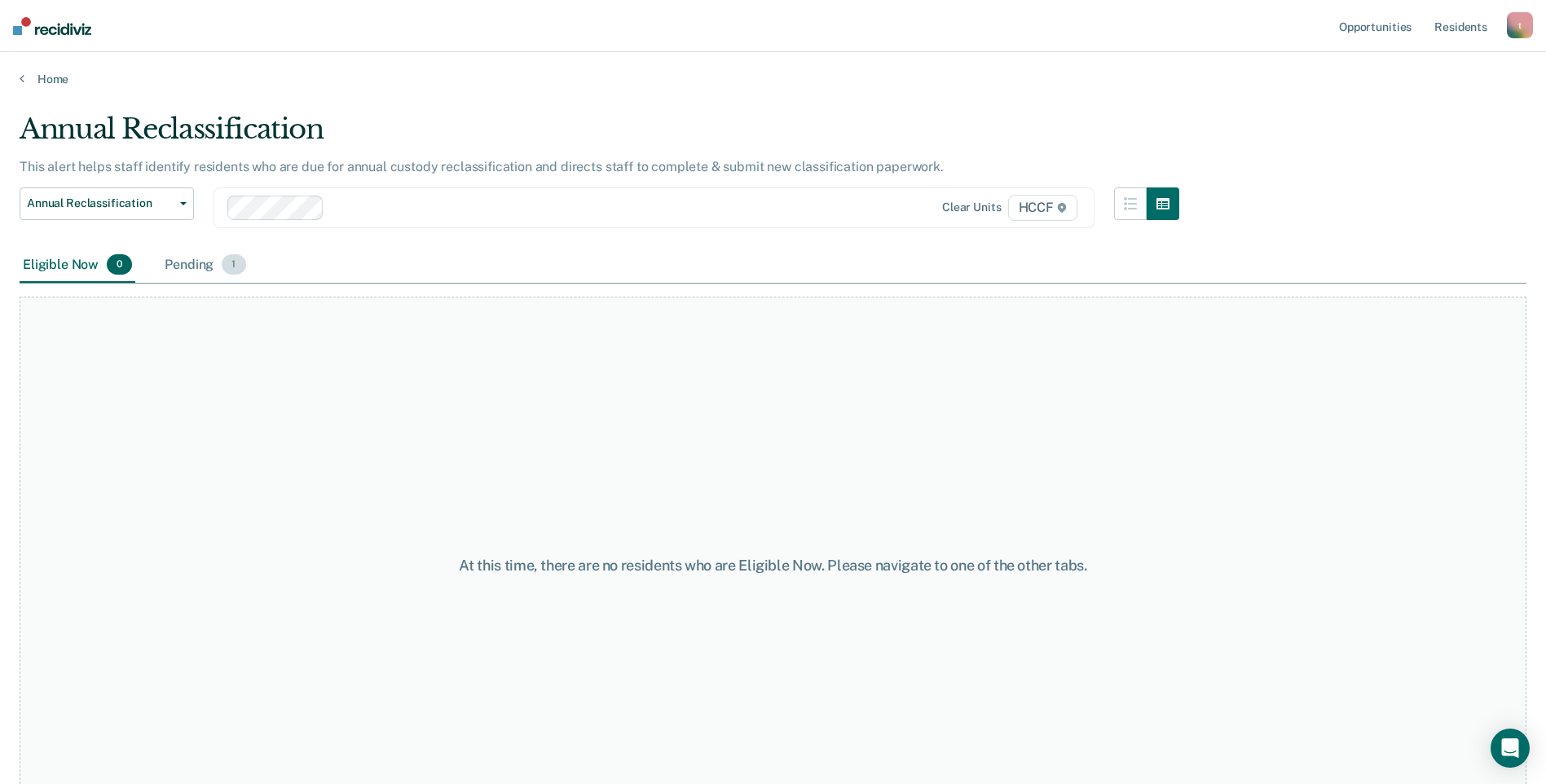 click on "Pending 1" at bounding box center (205, 266) 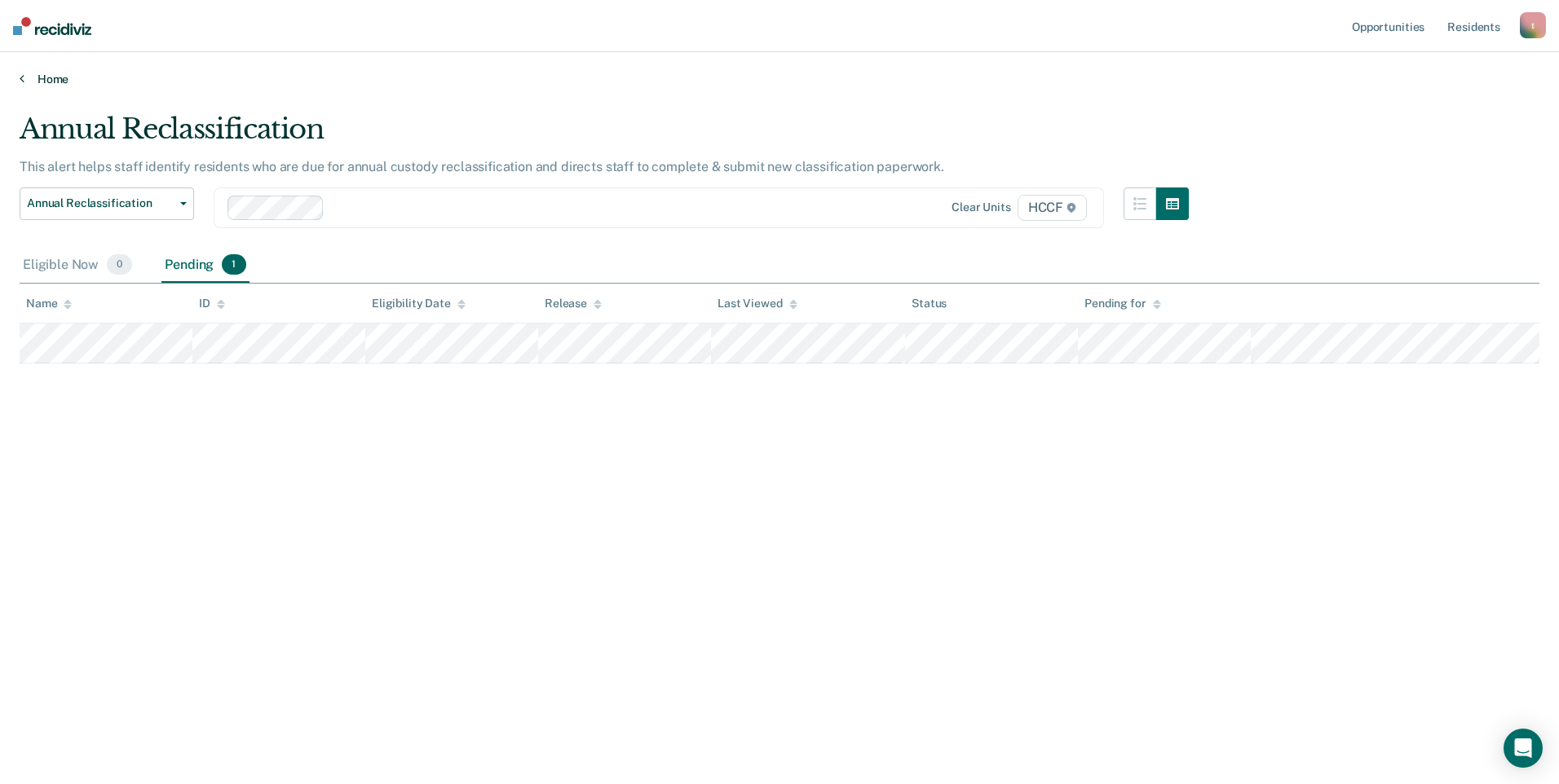 click on "Home" at bounding box center [780, 79] 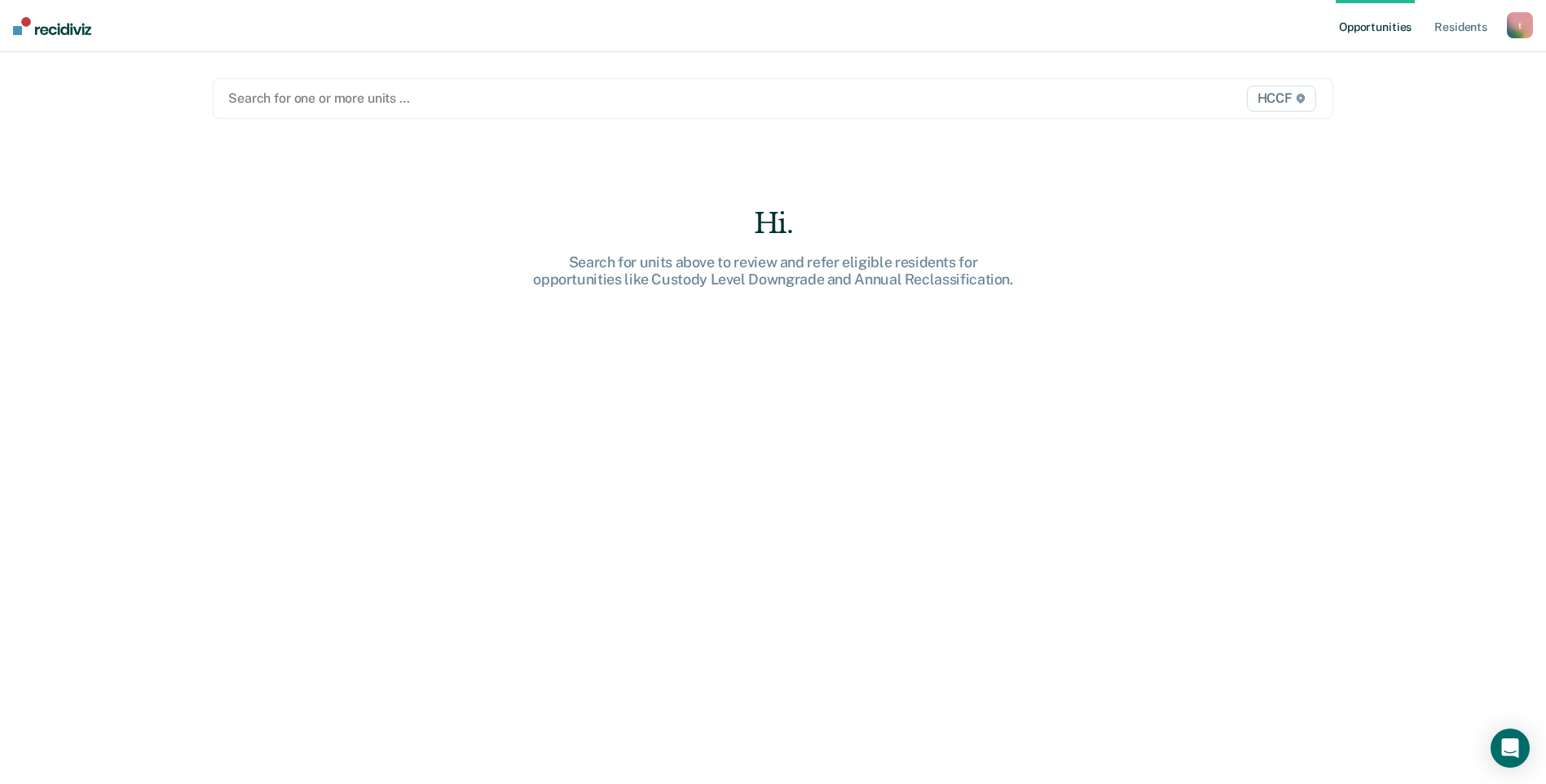 click at bounding box center (609, 98) 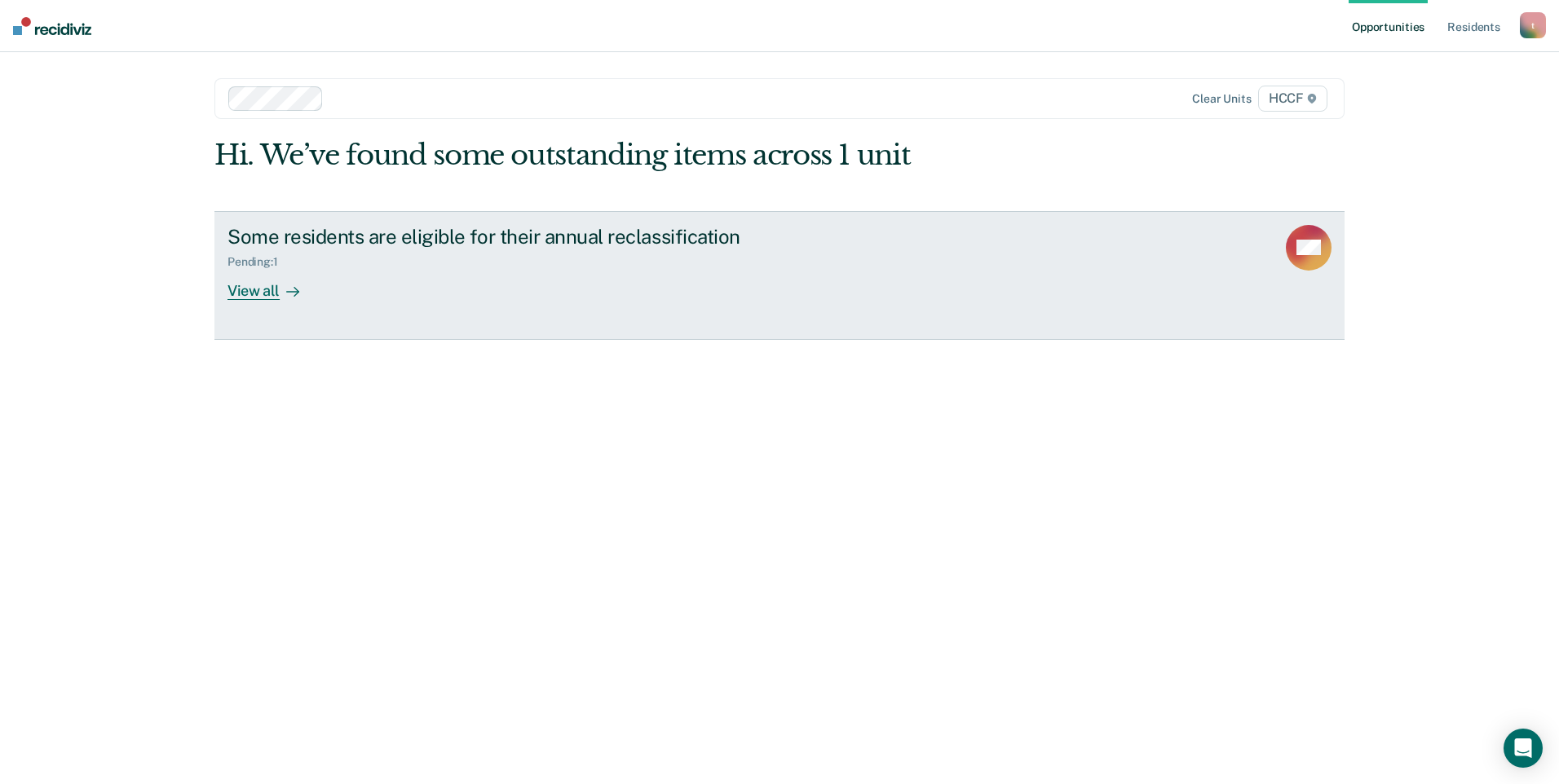 click on "View all" at bounding box center [273, 284] 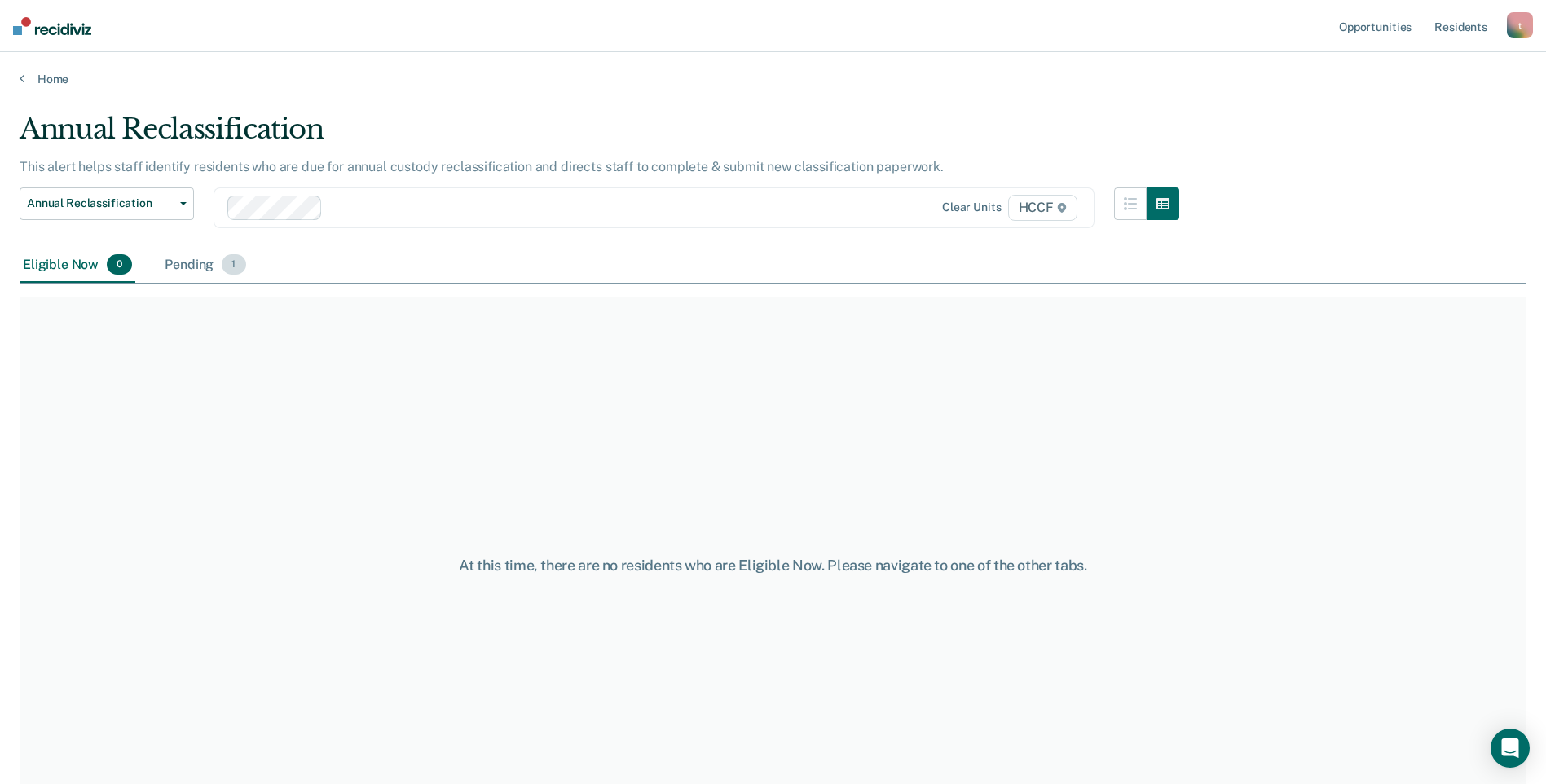 click on "1" at bounding box center (233, 265) 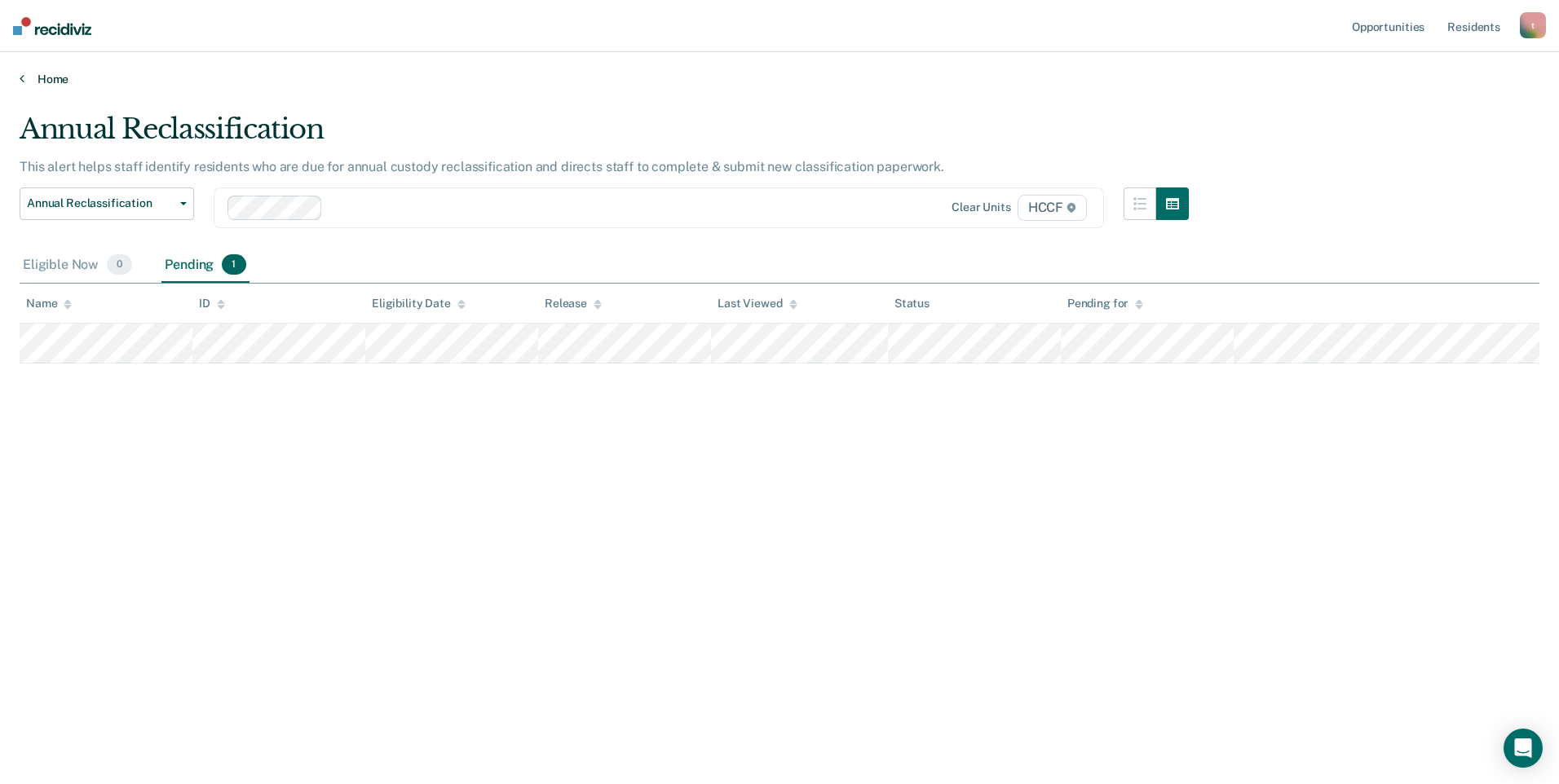 click on "Home" at bounding box center [780, 79] 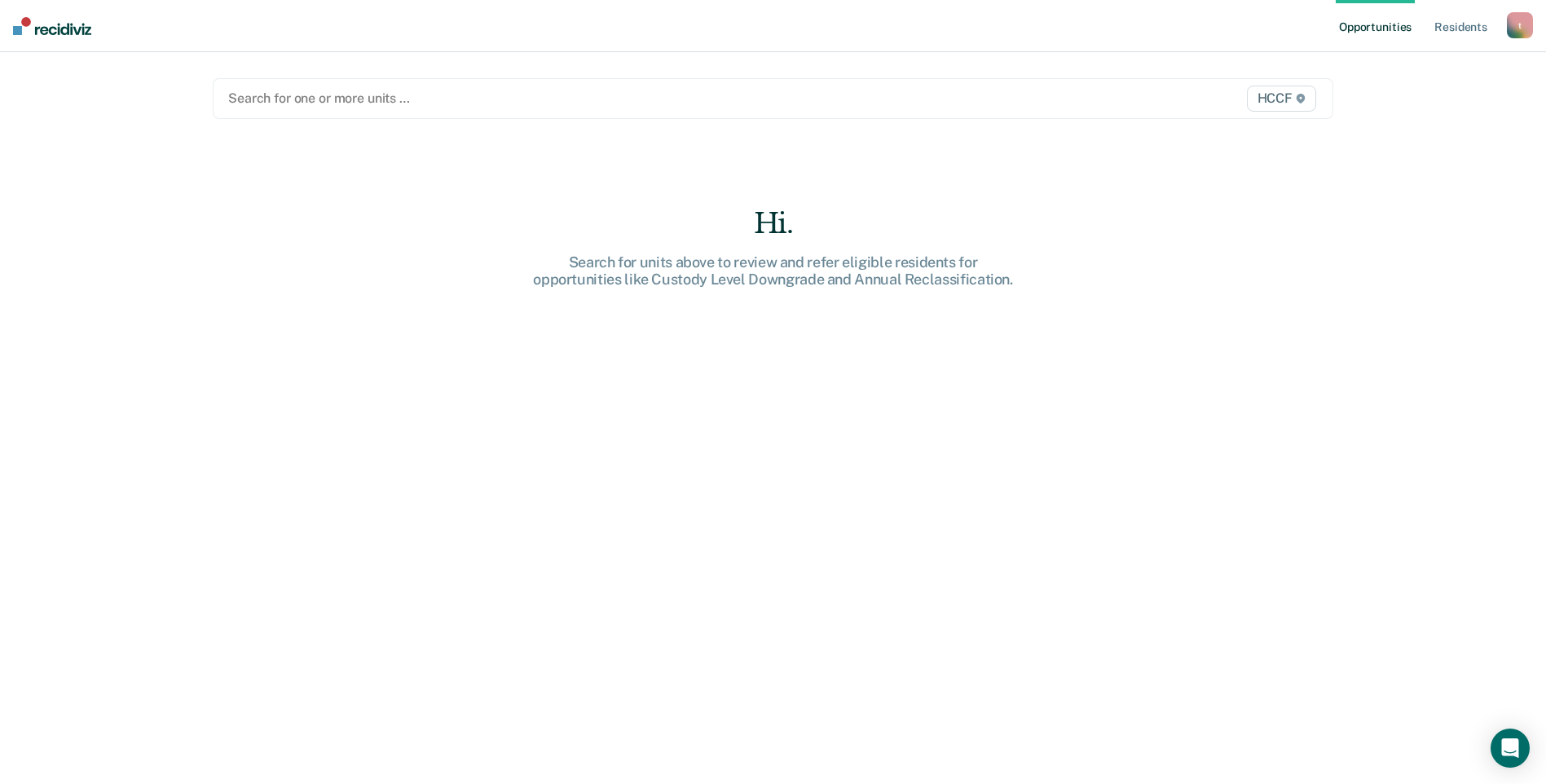 click at bounding box center (609, 98) 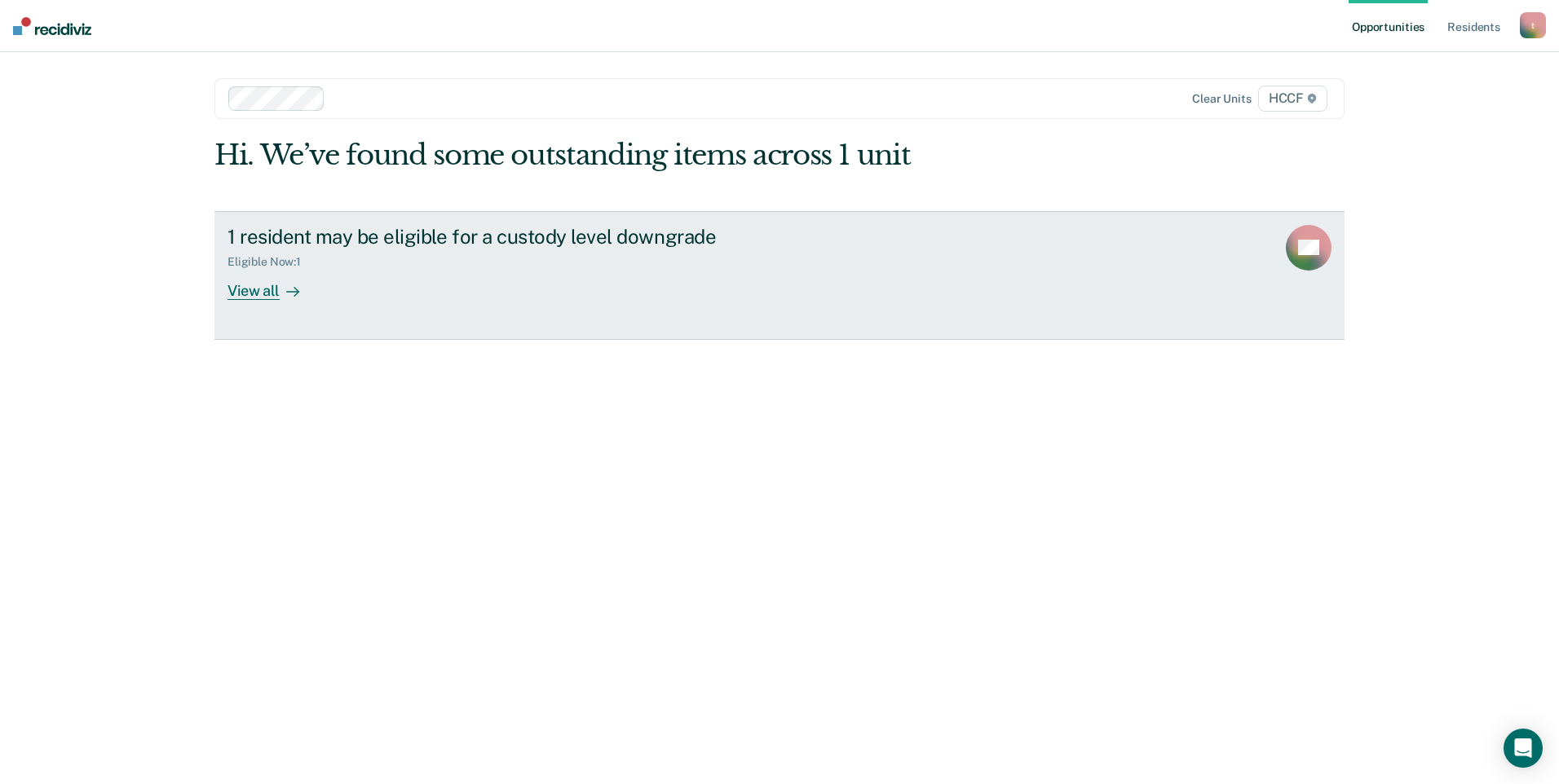 click at bounding box center [289, 290] 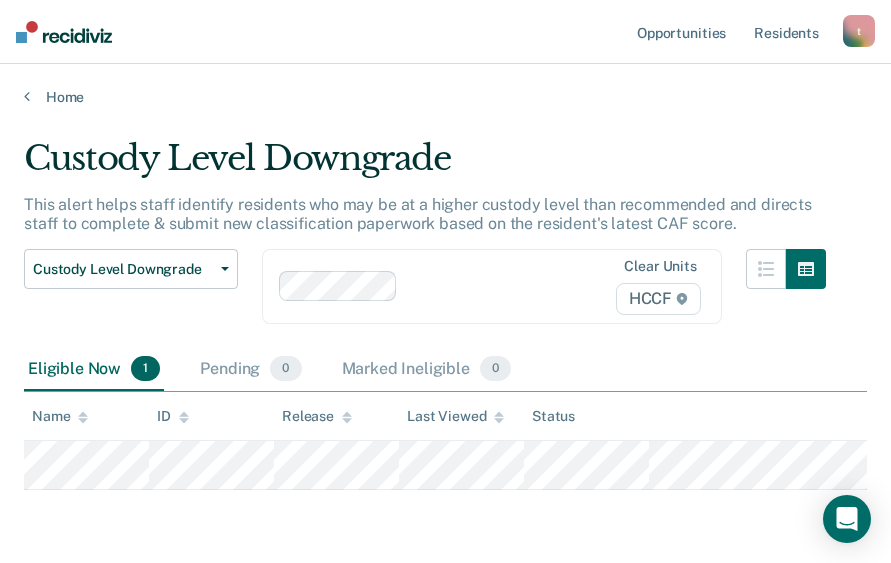 click on "Custody Level Downgrade Custody Level Downgrade Annual Reclassification Initial Classification Clear   units HCCF" at bounding box center (425, 298) 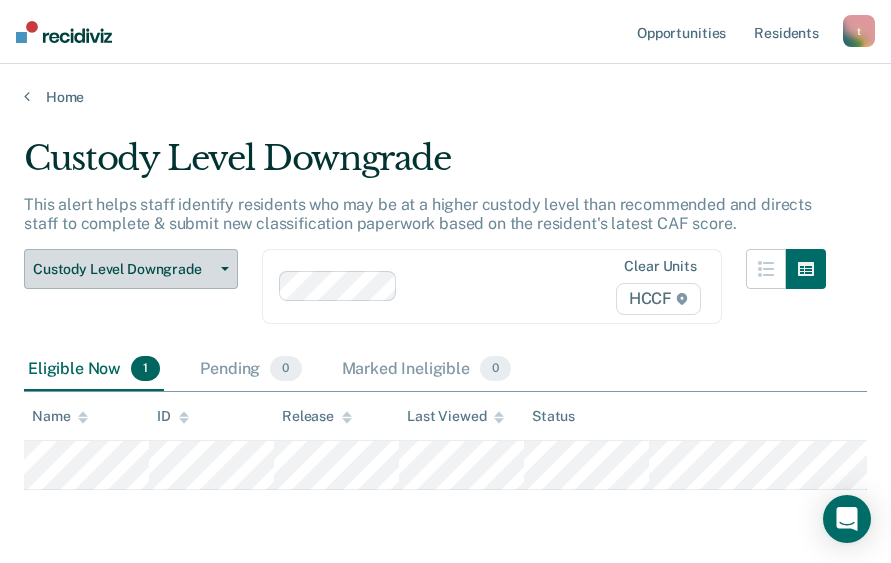 click on "Custody Level Downgrade" at bounding box center [131, 269] 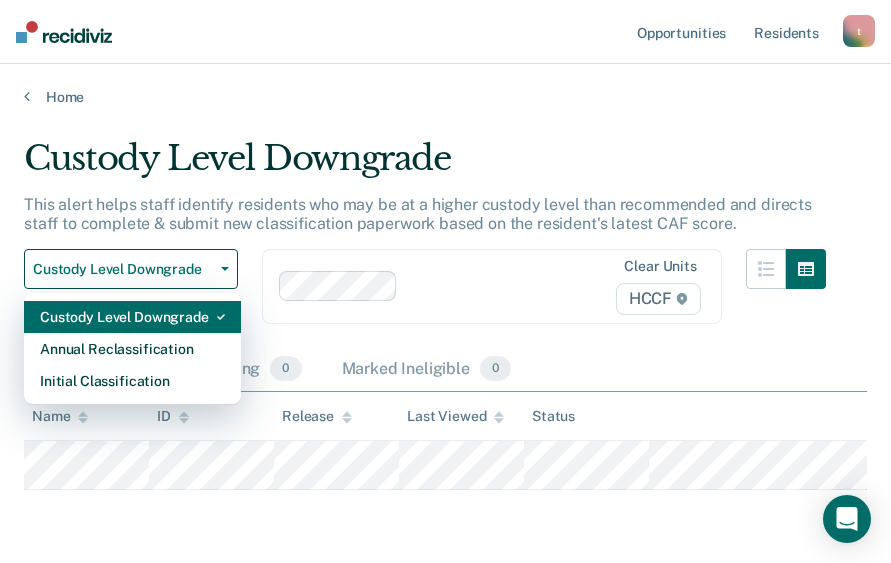 click on "Custody Level Downgrade" at bounding box center (132, 317) 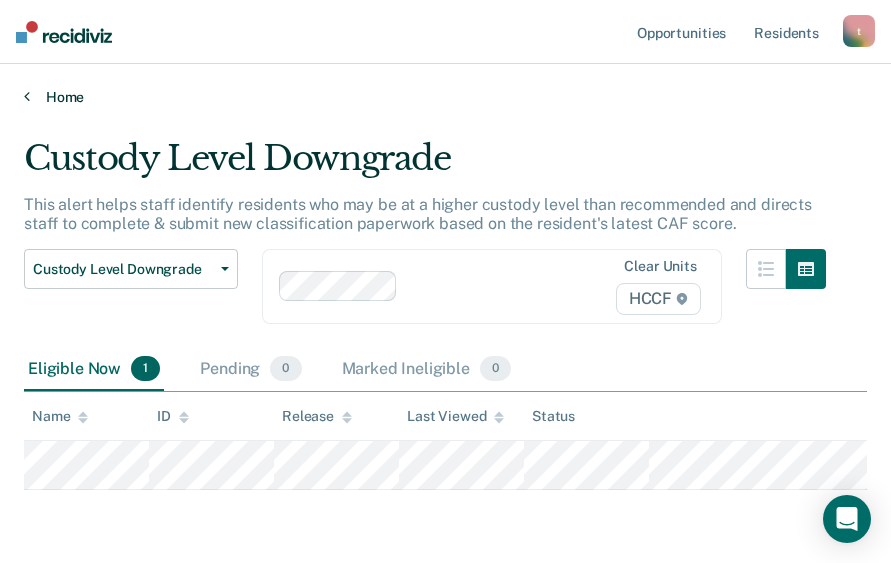 click on "Home" at bounding box center [445, 97] 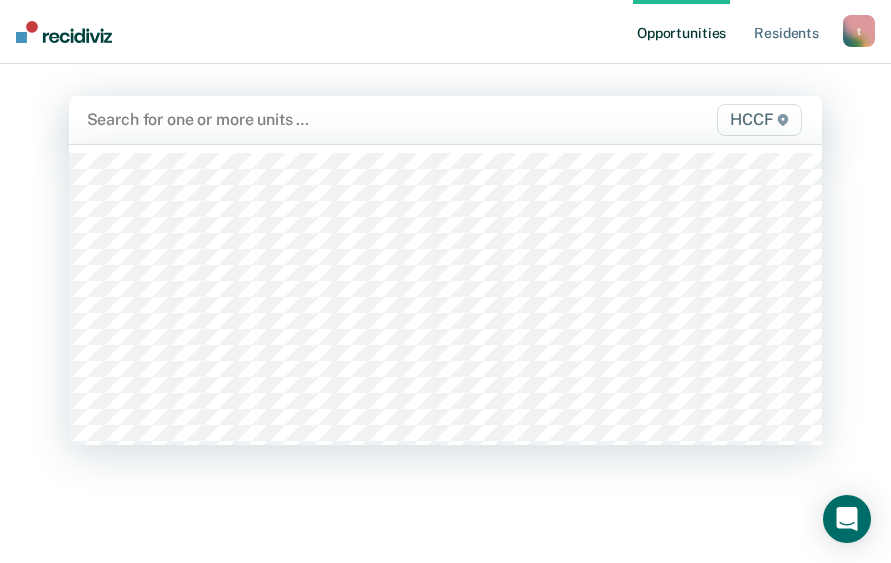 click at bounding box center (337, 119) 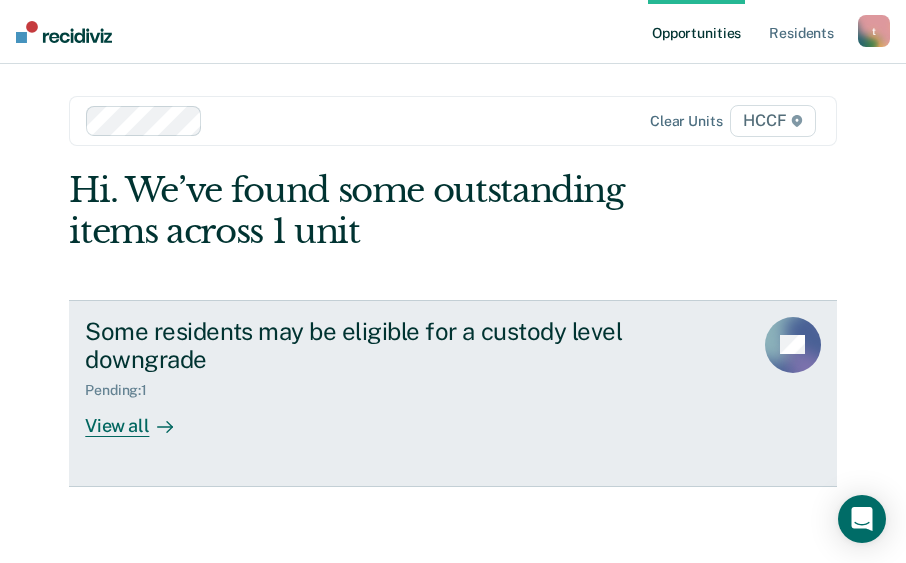 click on "View all" at bounding box center [141, 418] 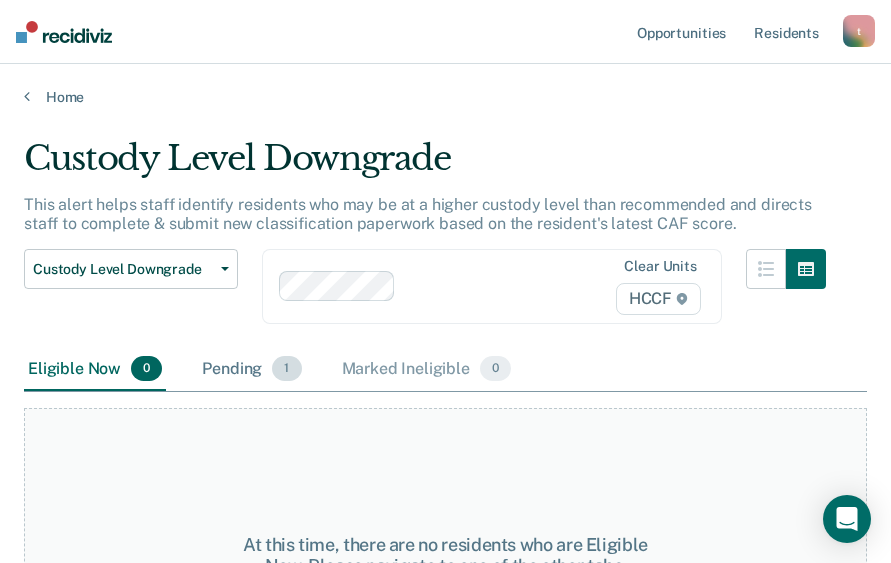 click on "Pending 1" at bounding box center [251, 370] 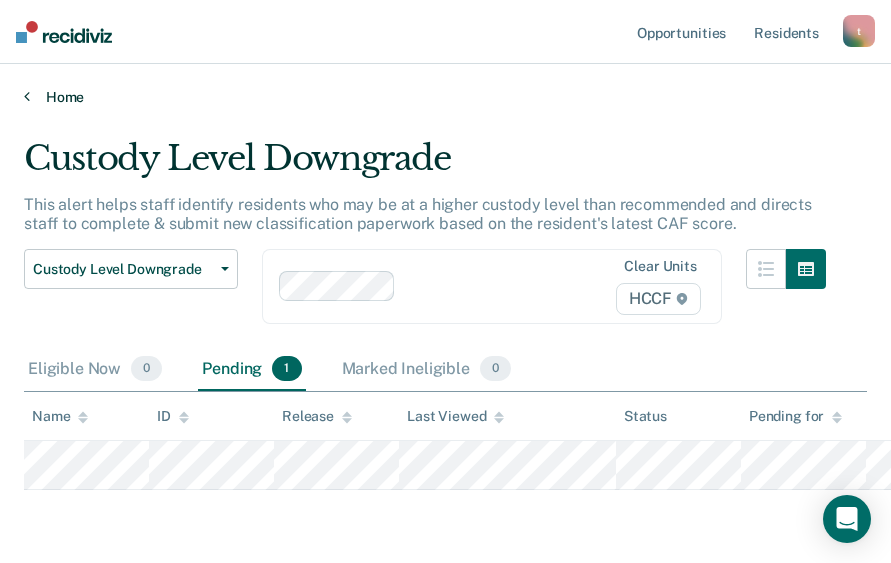 click at bounding box center (27, 96) 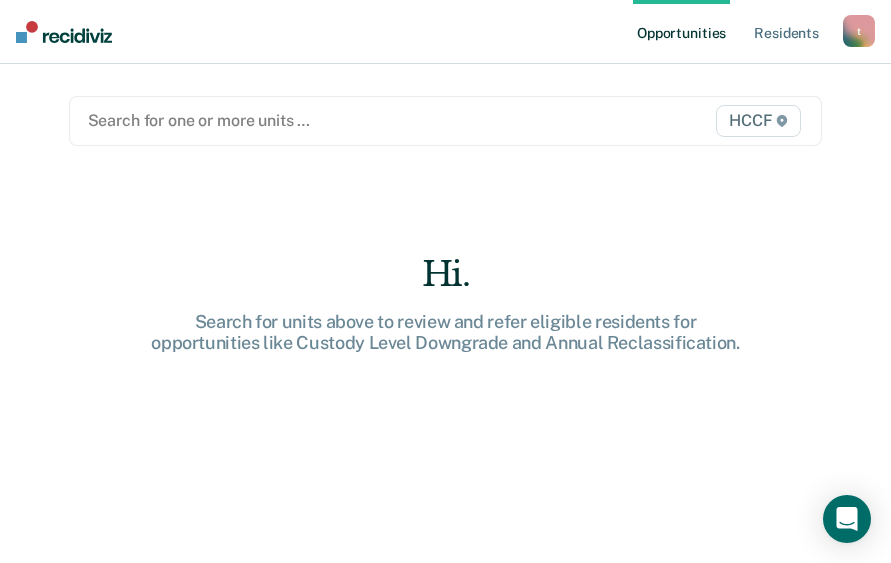 click at bounding box center (338, 120) 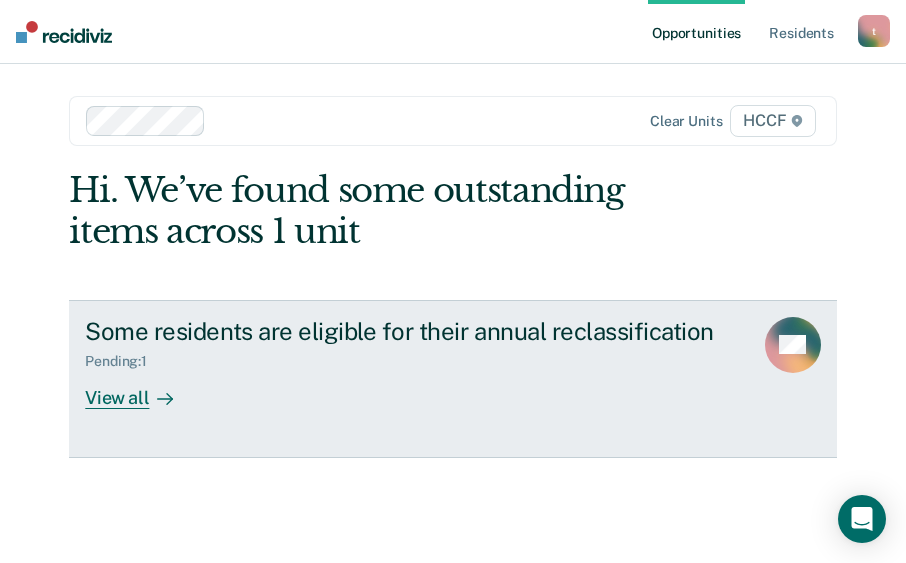 click on "View all" at bounding box center (141, 389) 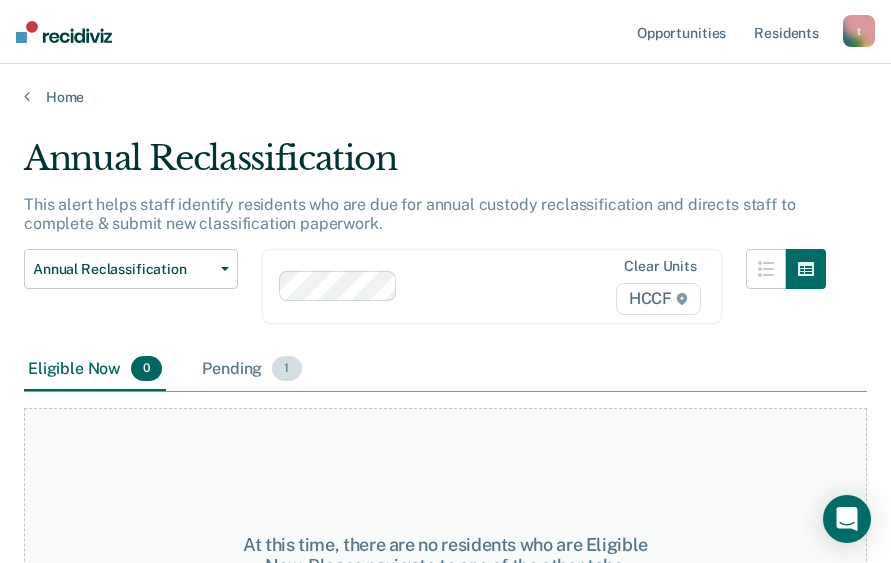 click on "Pending 1" at bounding box center (251, 370) 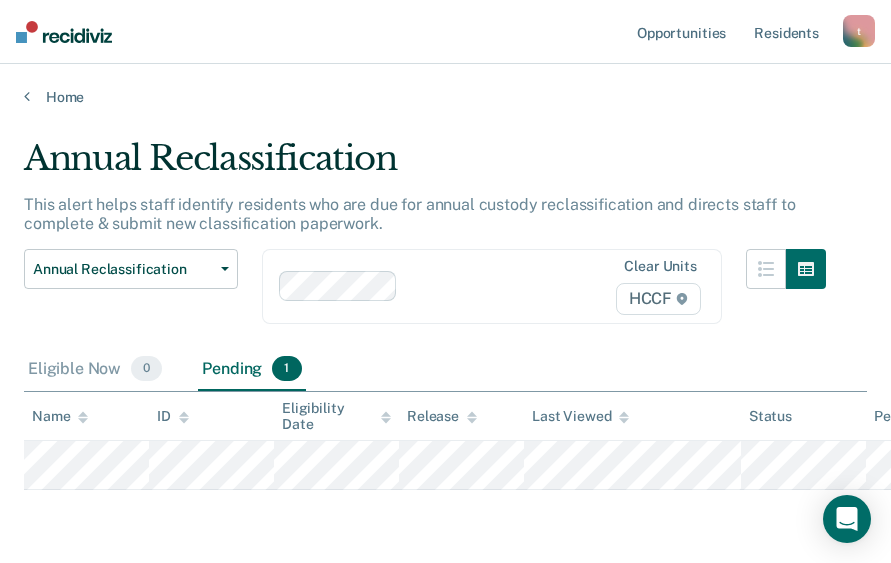 click on "Annual Reclassification   This alert helps staff identify residents who are due for annual custody reclassification and directs staff to complete & submit new classification paperwork. Annual Reclassification Custody Level Downgrade Annual Reclassification Initial Classification Clear   units HCCF   Eligible Now 0 Pending 1
To pick up a draggable item, press the space bar.
While dragging, use the arrow keys to move the item.
Press space again to drop the item in its new position, or press escape to cancel.
Name ID Eligibility Date Release Last Viewed Status Pending for" at bounding box center (445, 367) 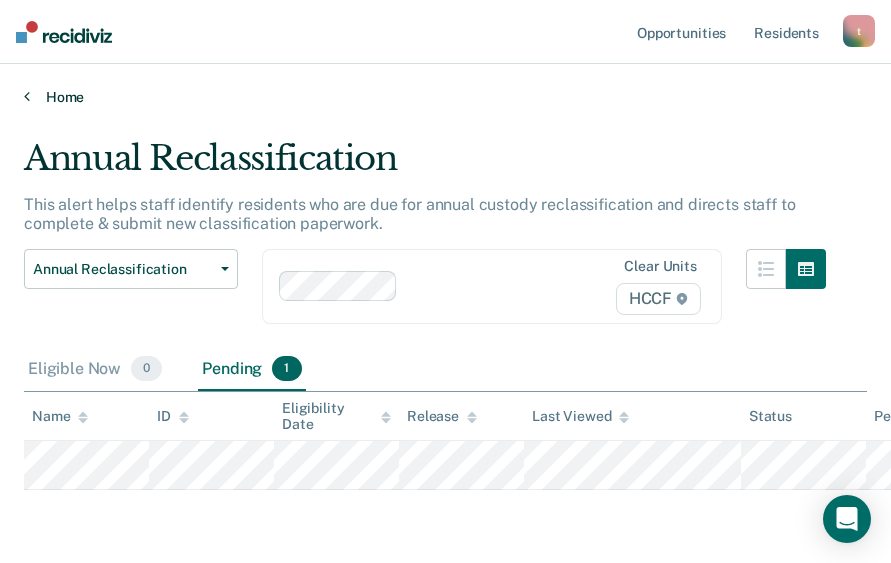 click at bounding box center (27, 96) 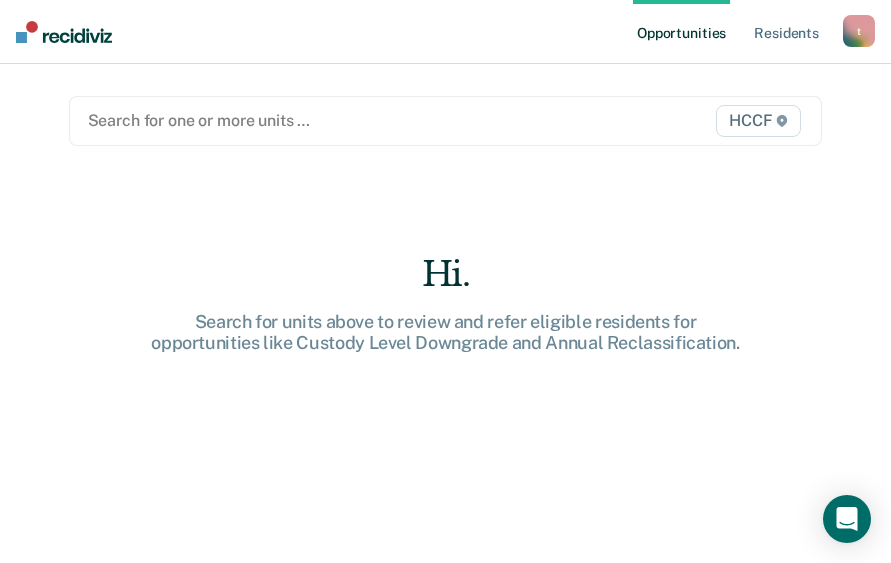 click at bounding box center (338, 120) 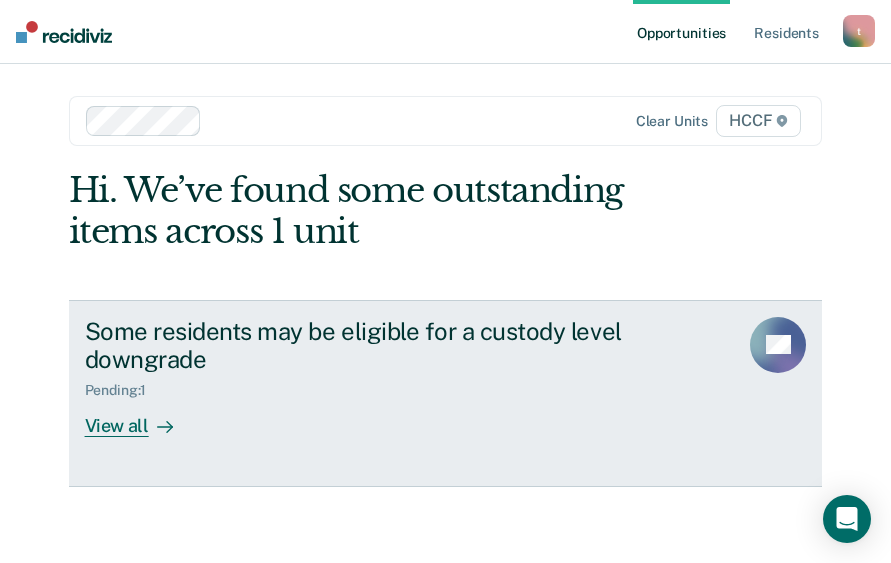 click on "View all" at bounding box center [141, 418] 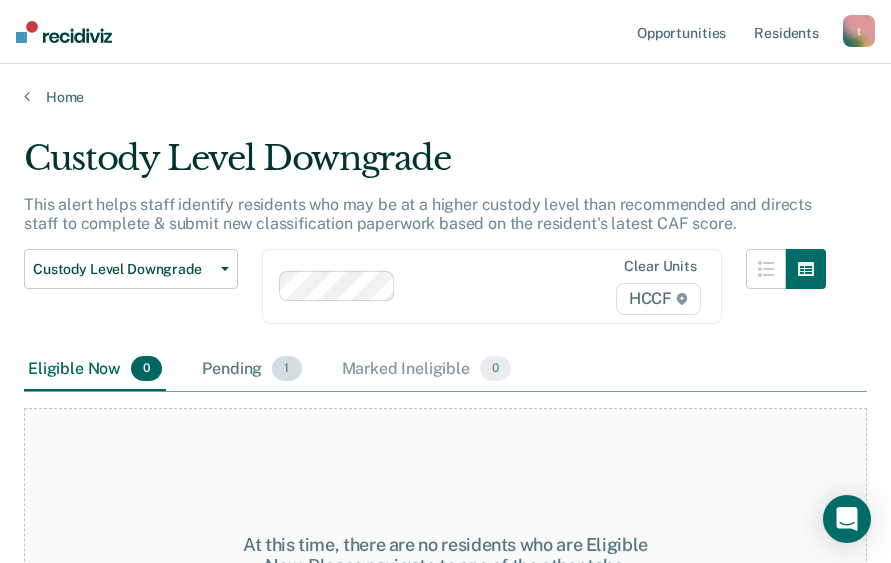 click on "Pending 1" at bounding box center [251, 370] 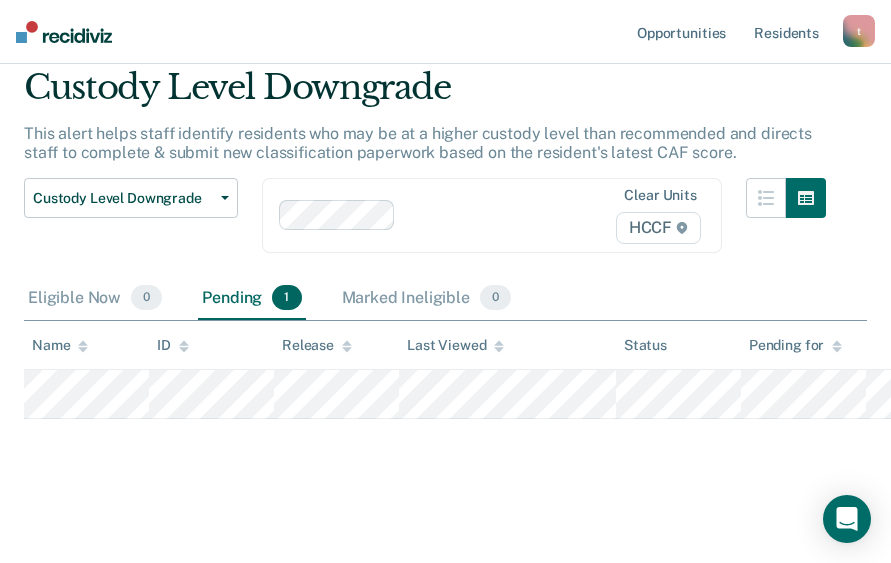 scroll, scrollTop: 0, scrollLeft: 0, axis: both 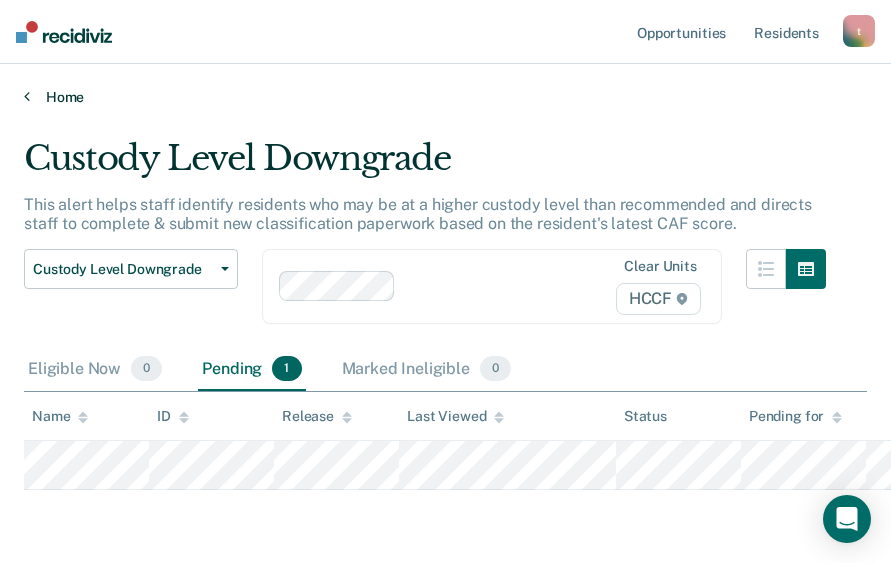 click at bounding box center [27, 96] 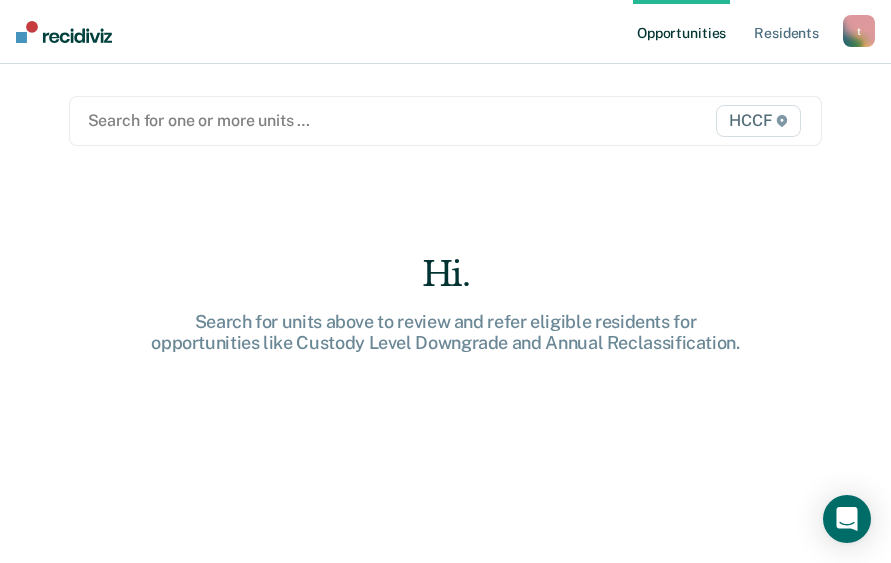 click at bounding box center [338, 120] 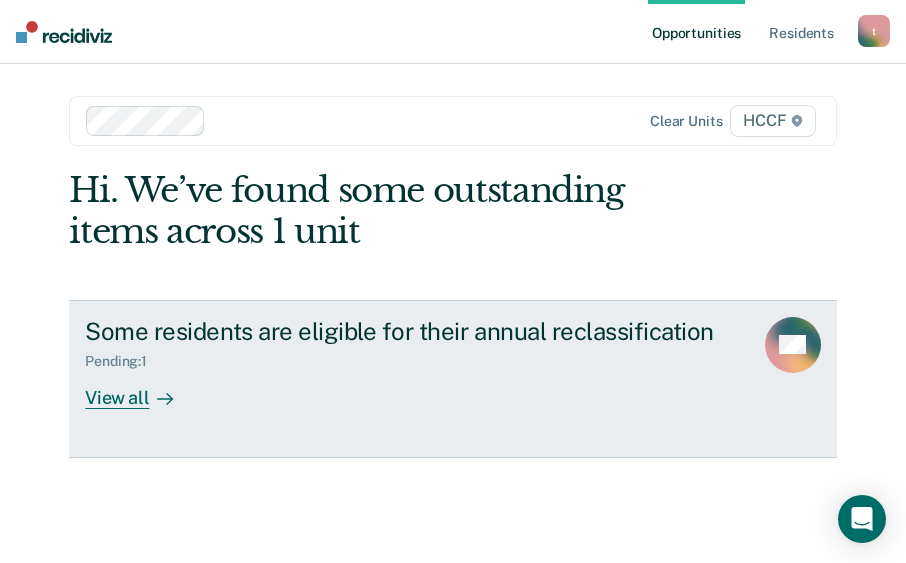 click on "View all" at bounding box center [141, 389] 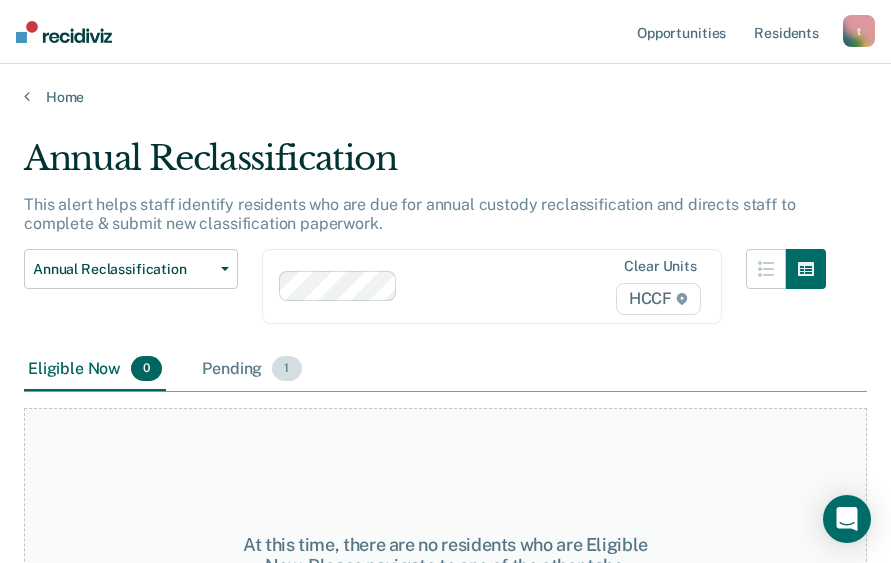 click on "Pending 1" at bounding box center [251, 370] 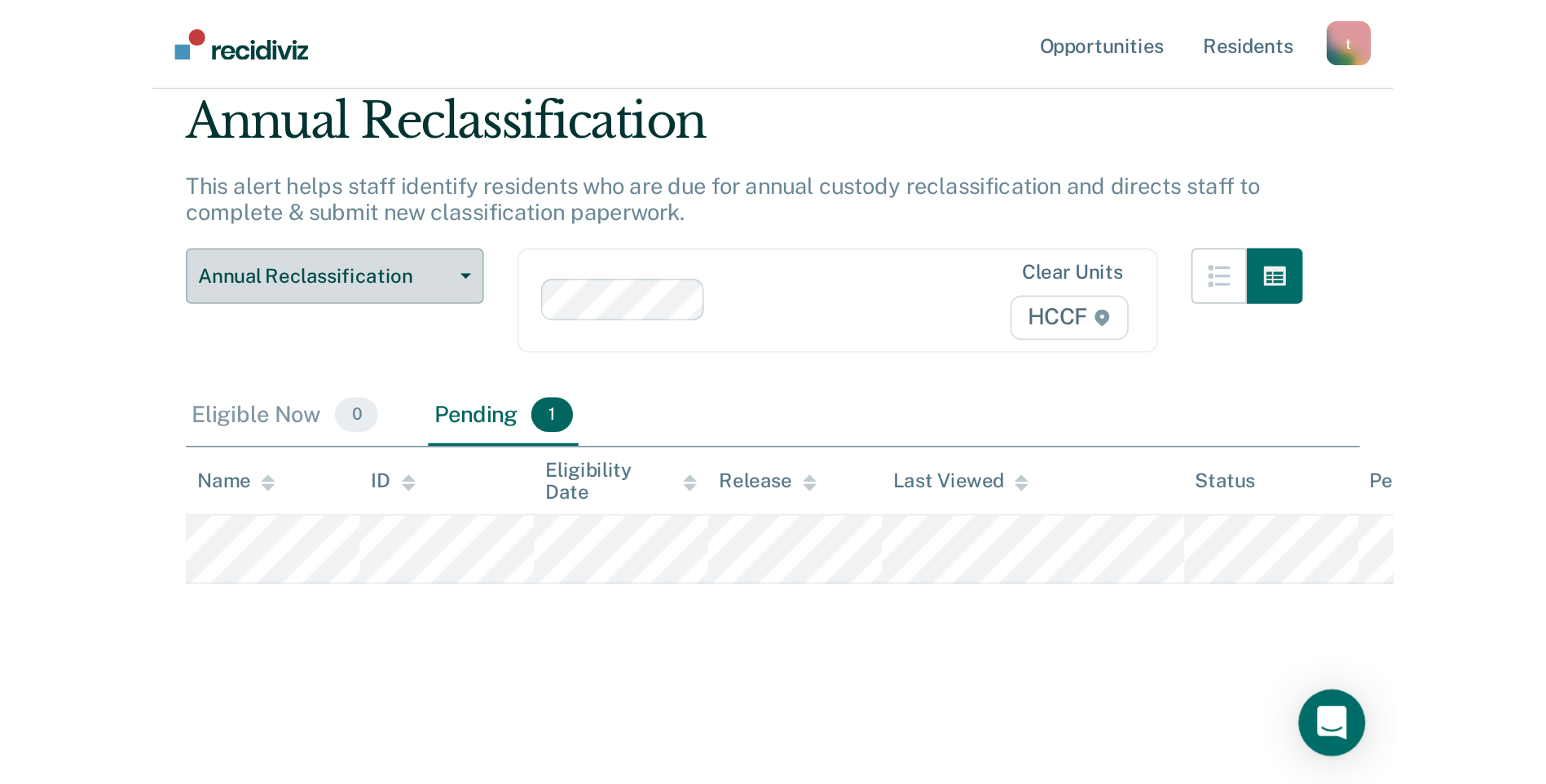 scroll, scrollTop: 0, scrollLeft: 0, axis: both 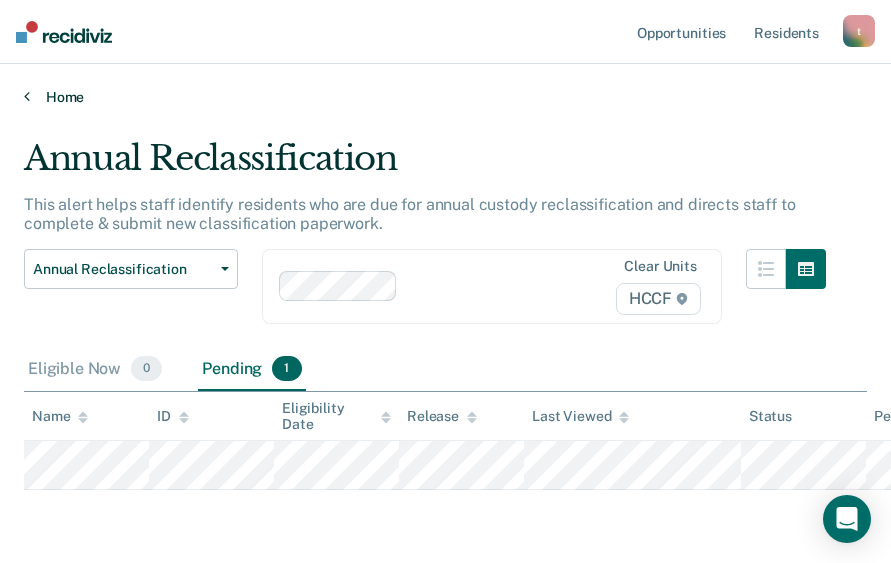 click on "Home" at bounding box center (445, 97) 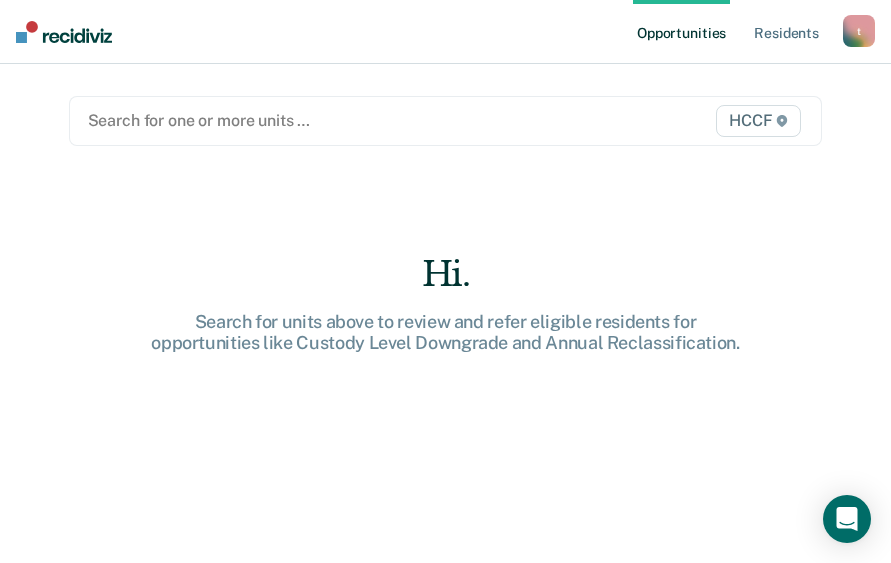 click at bounding box center [338, 120] 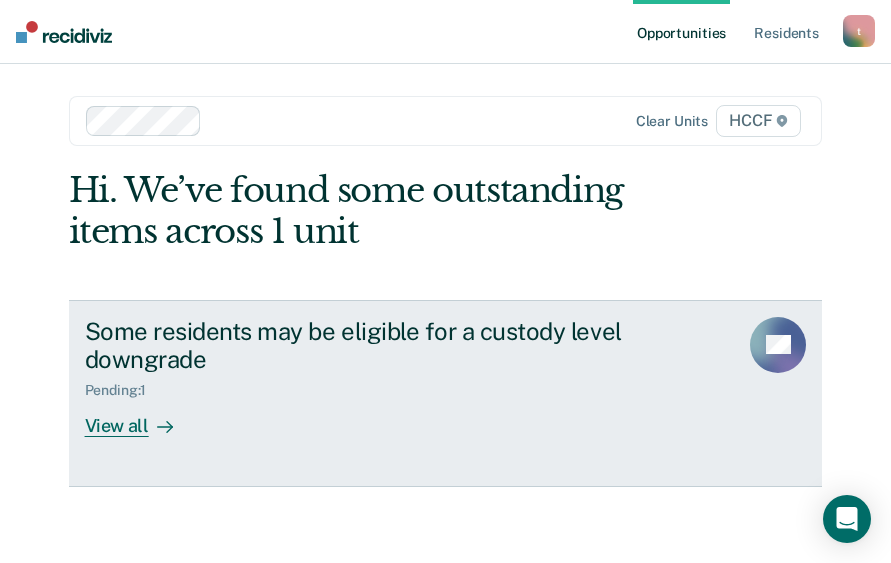 click on "View all" at bounding box center (141, 418) 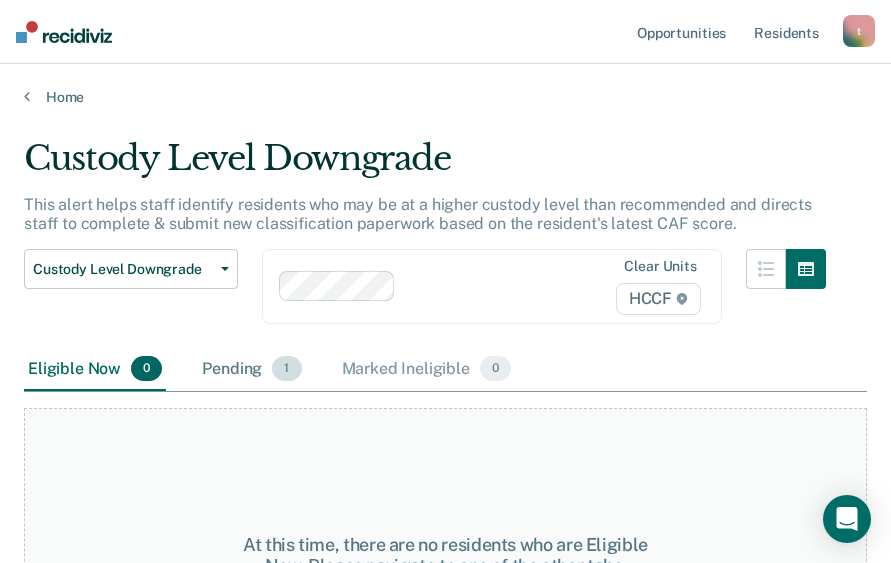 click on "Pending 1" at bounding box center (251, 370) 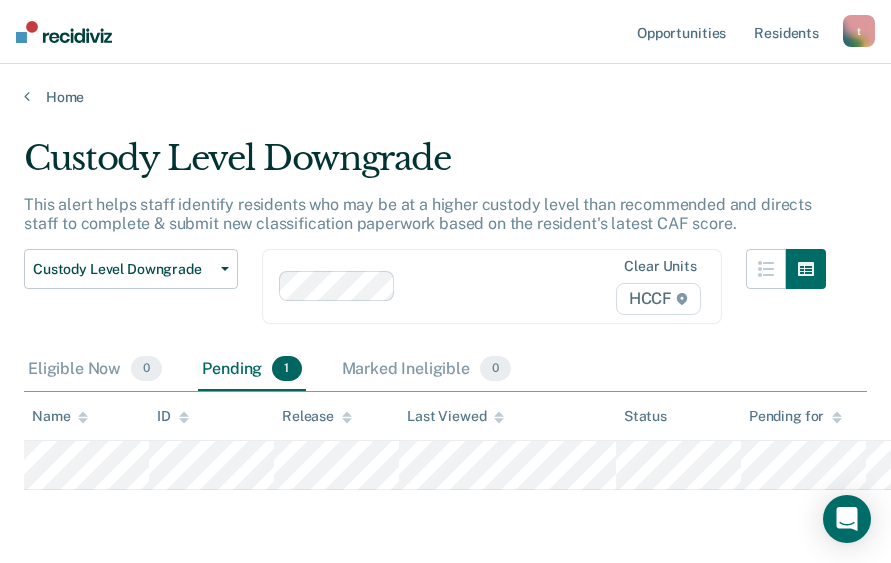 click on "Opportunities Resident s [EMAIL] t Profile How it works Log Out" at bounding box center (445, 32) 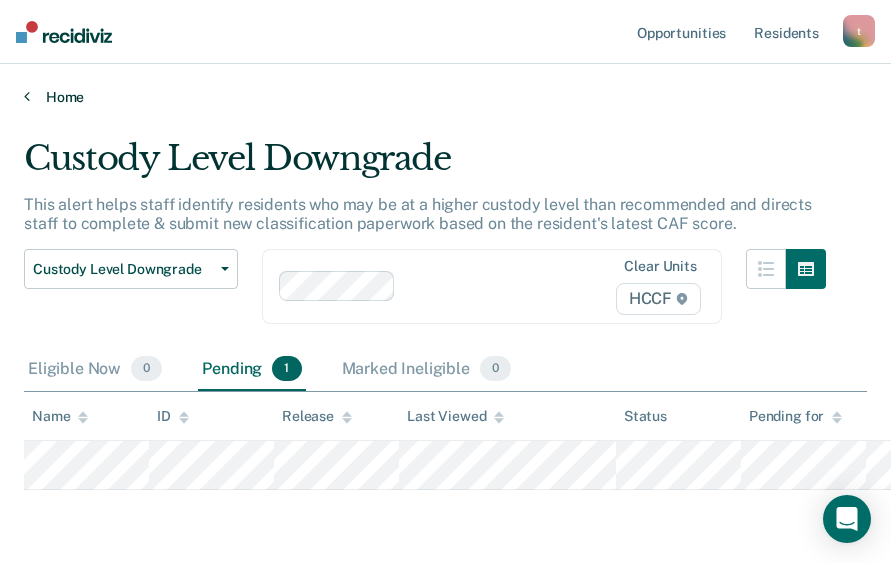 click at bounding box center [27, 96] 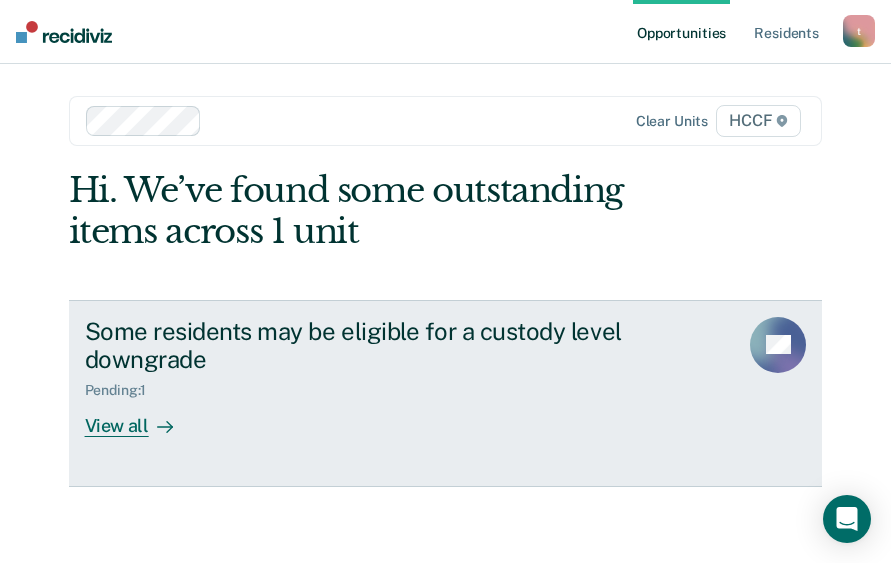 click on "View all" at bounding box center [141, 418] 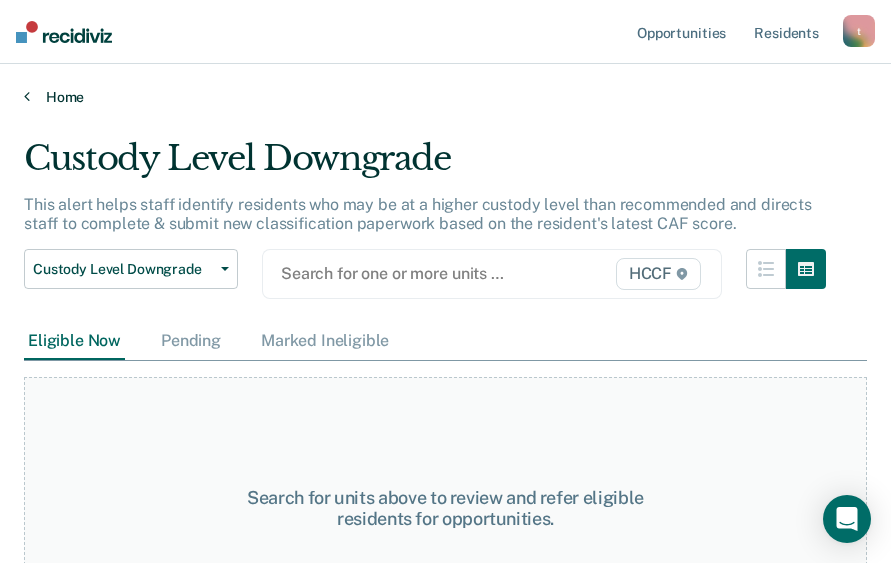 click on "Home" at bounding box center (445, 97) 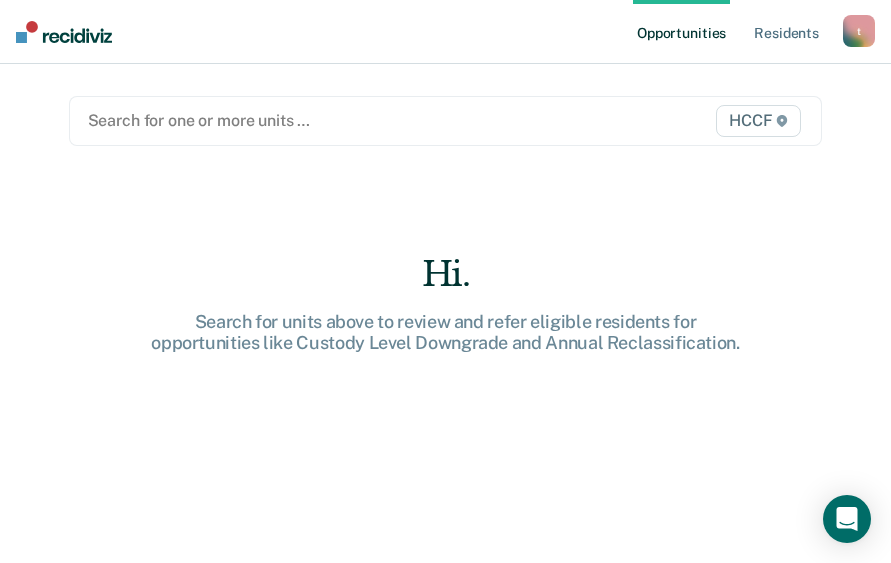 click on "Search for one or more units …" at bounding box center (338, 120) 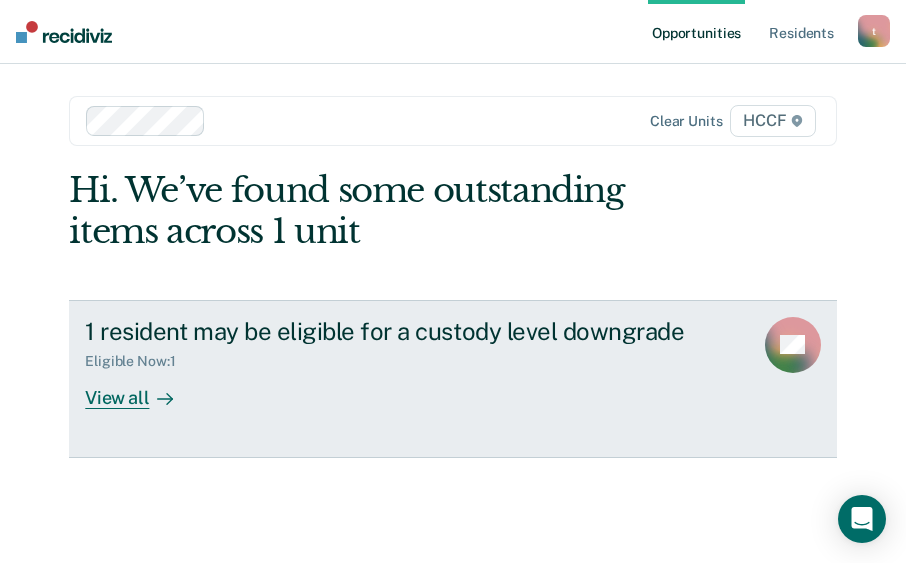 click on "View all" at bounding box center (141, 389) 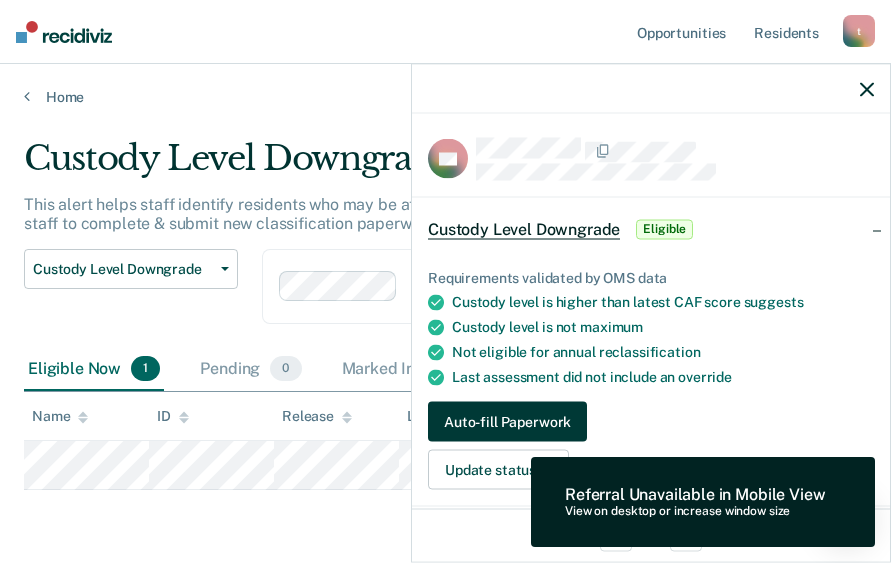 click on "Auto-fill Paperwork" at bounding box center (507, 422) 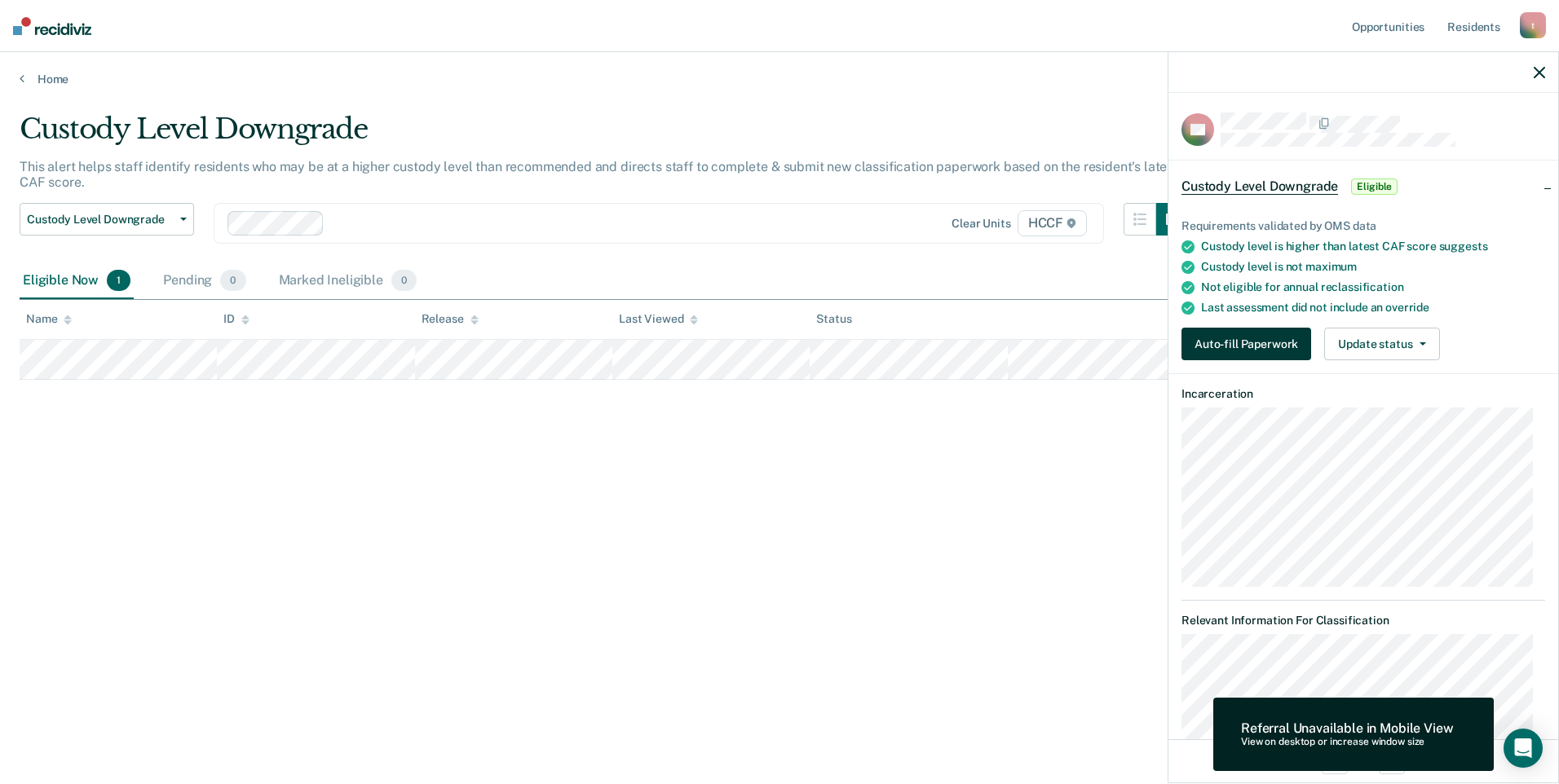 click on "Auto-fill Paperwork" at bounding box center (1246, 344) 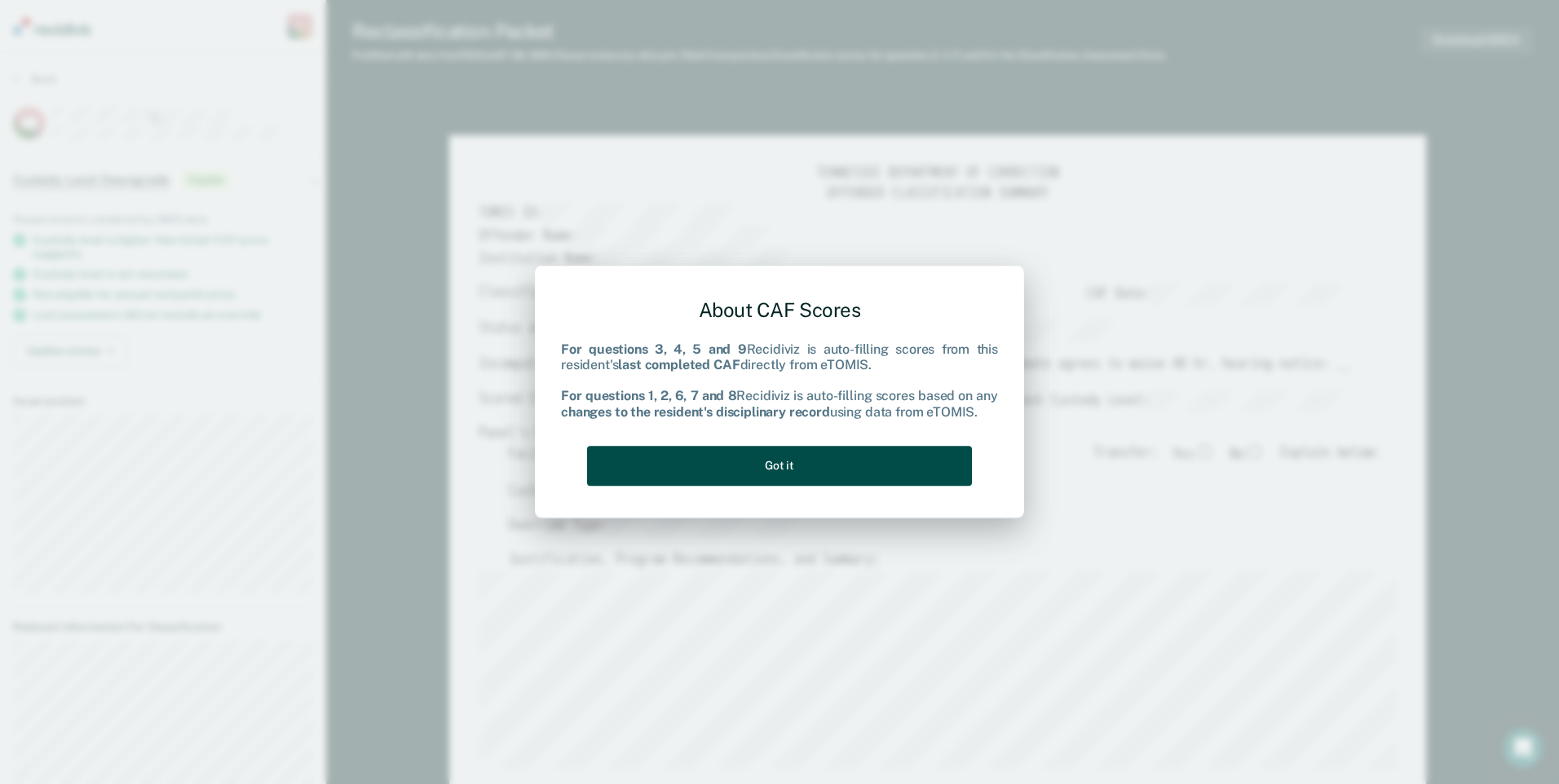 click on "Got it" at bounding box center [780, 465] 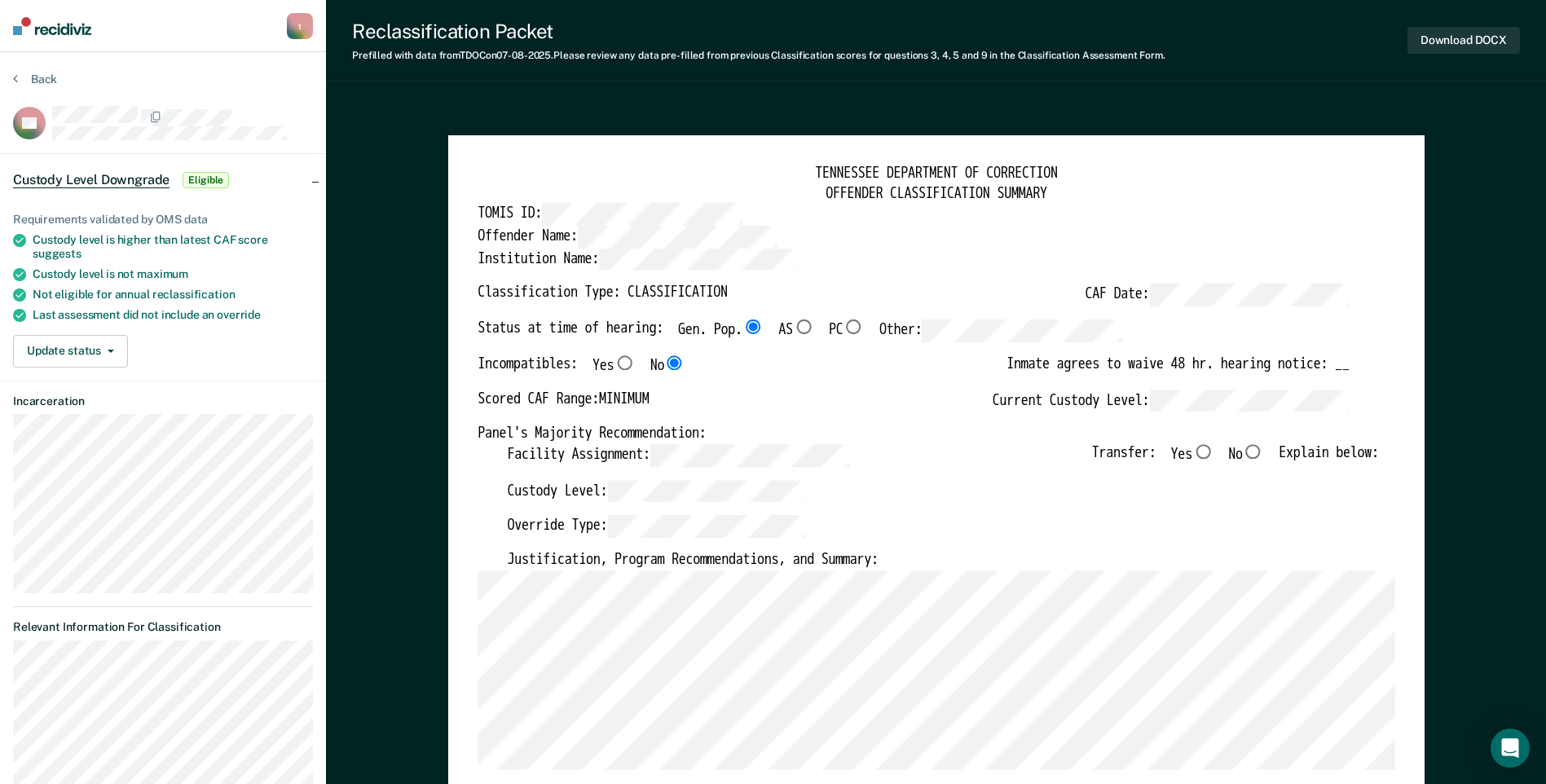 scroll, scrollTop: 326, scrollLeft: 0, axis: vertical 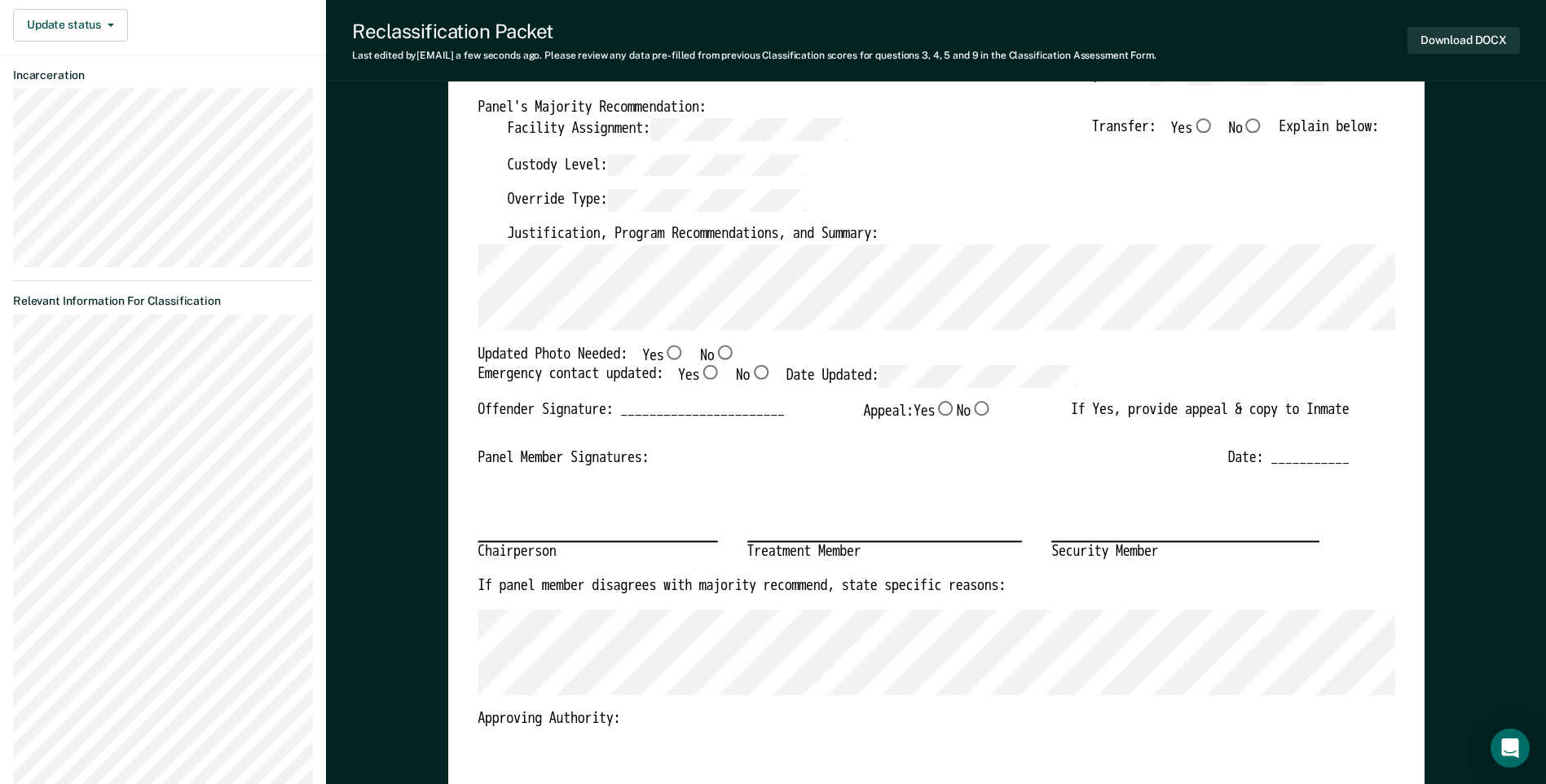 click on "Yes" at bounding box center (674, 352) 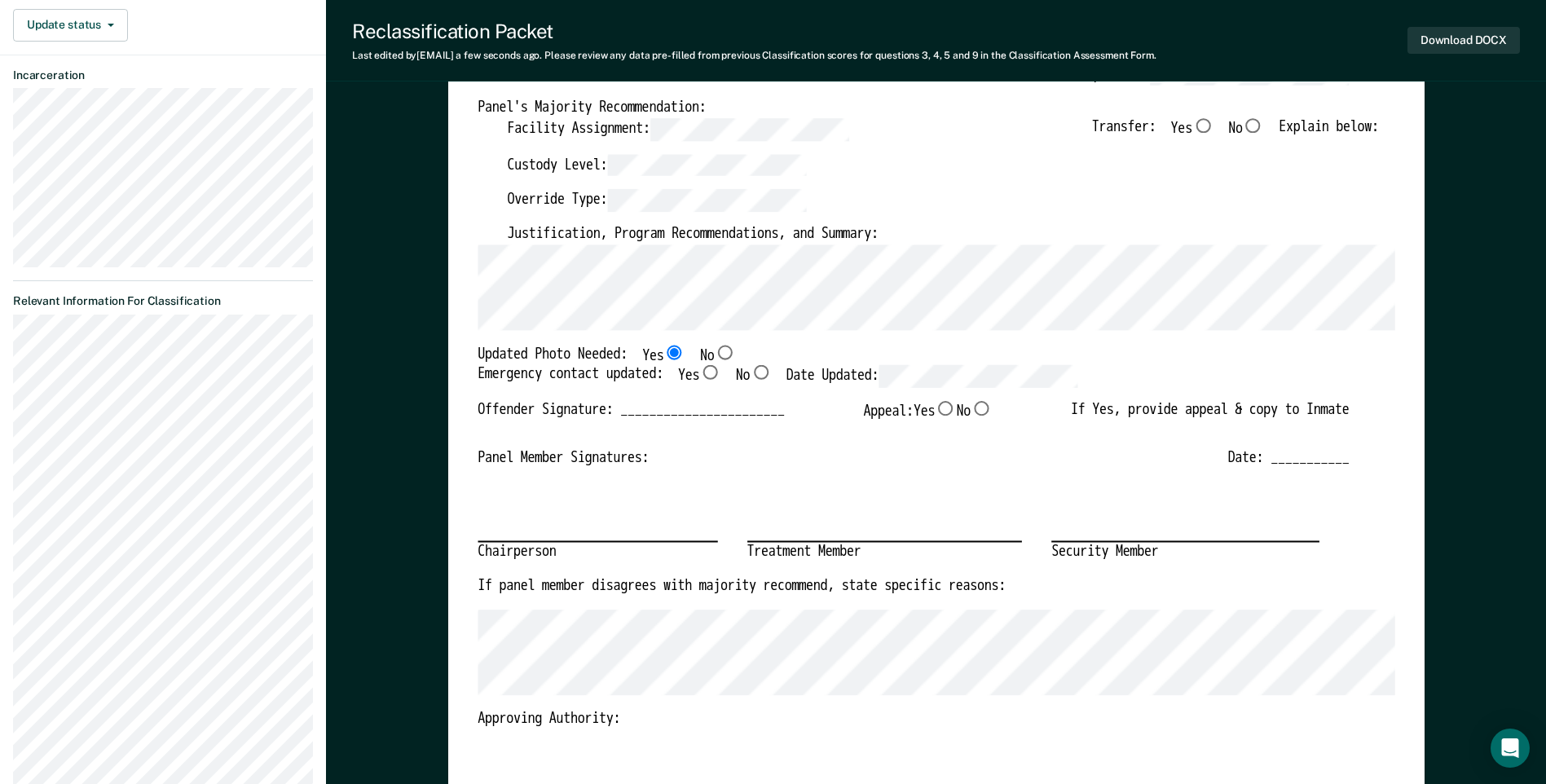click on "Yes" at bounding box center (753, 1) 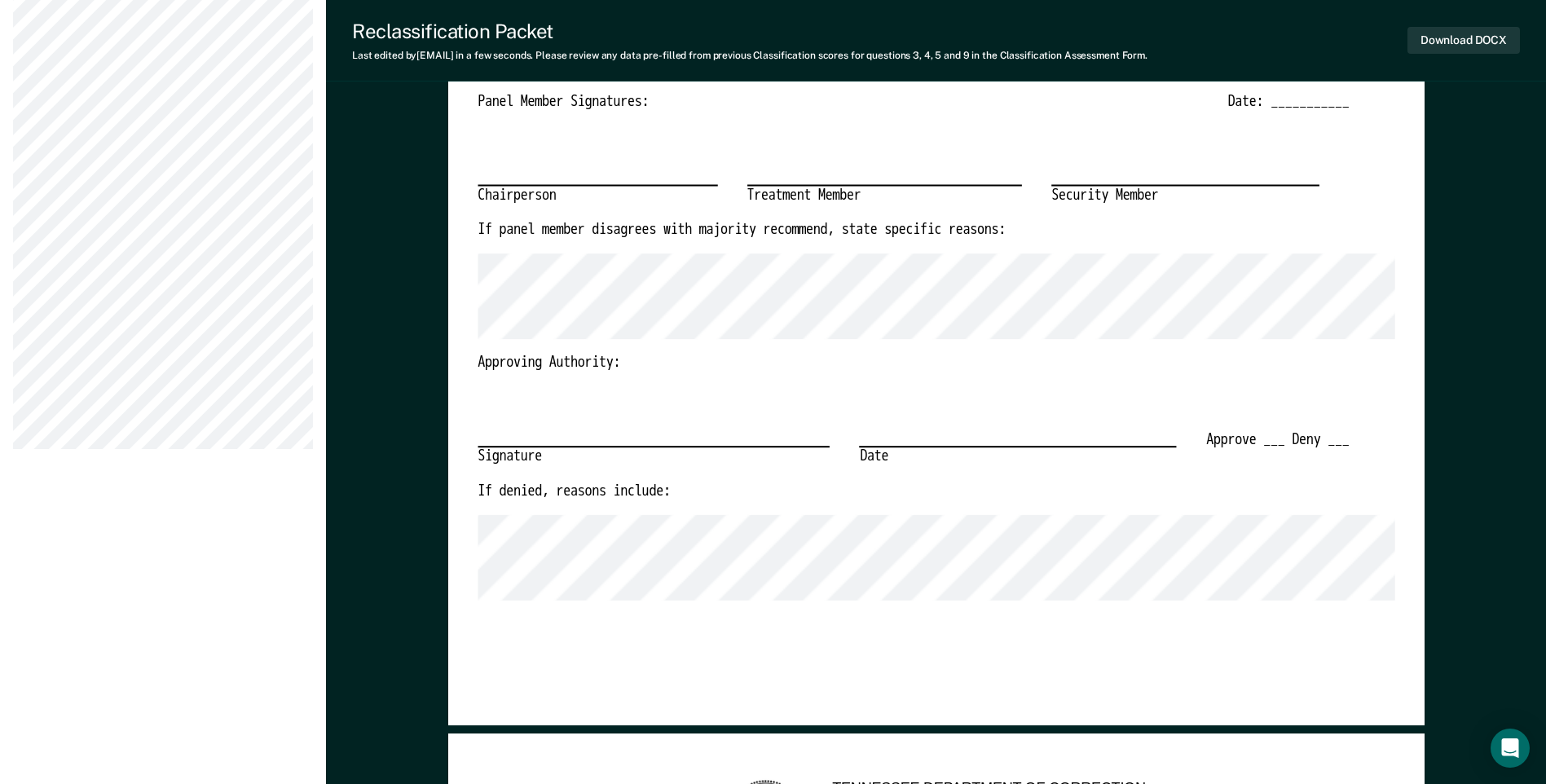 scroll, scrollTop: 652, scrollLeft: 0, axis: vertical 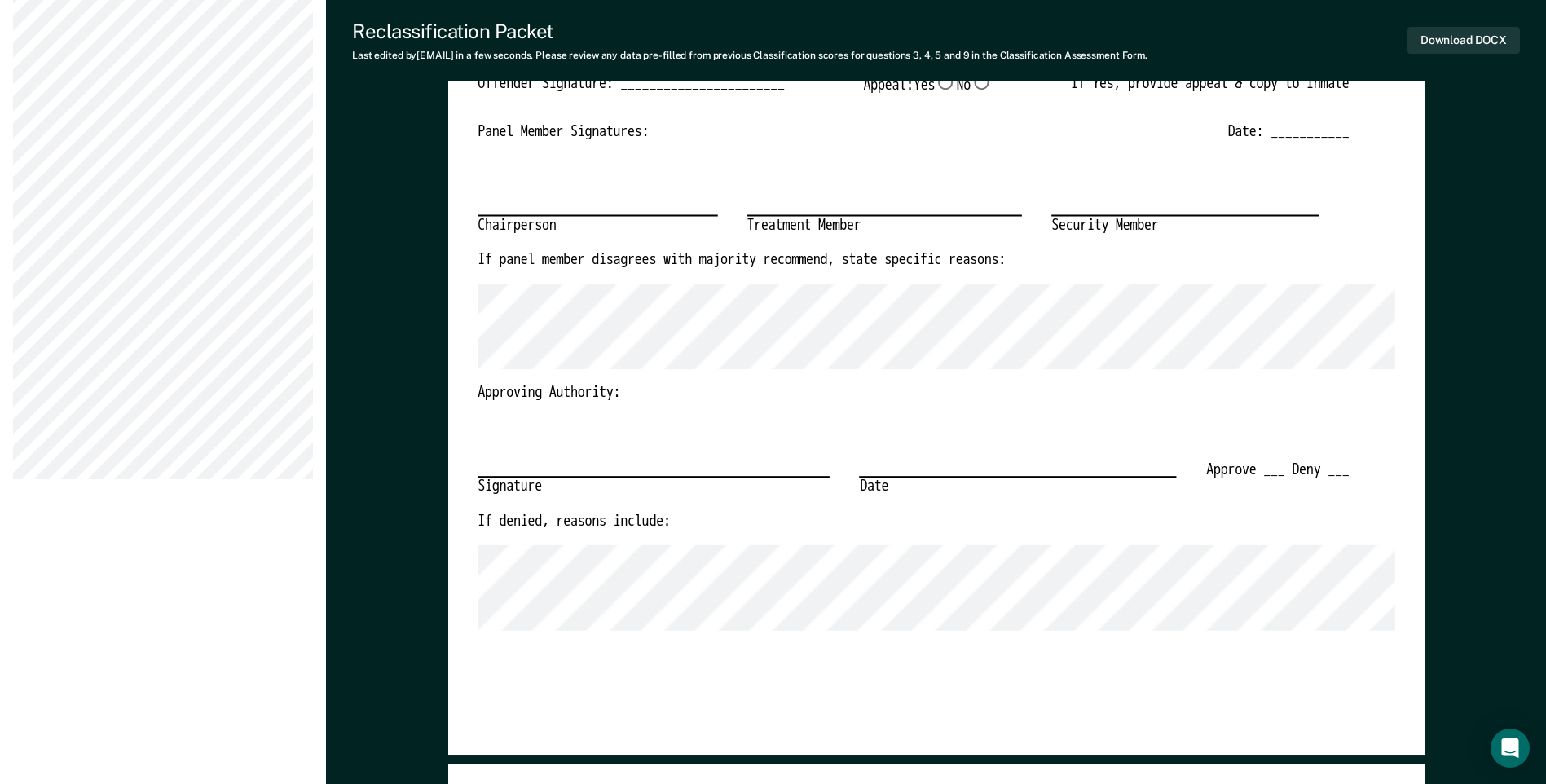 click on "Signature Date Approve ___ Deny ___" at bounding box center [913, 457] 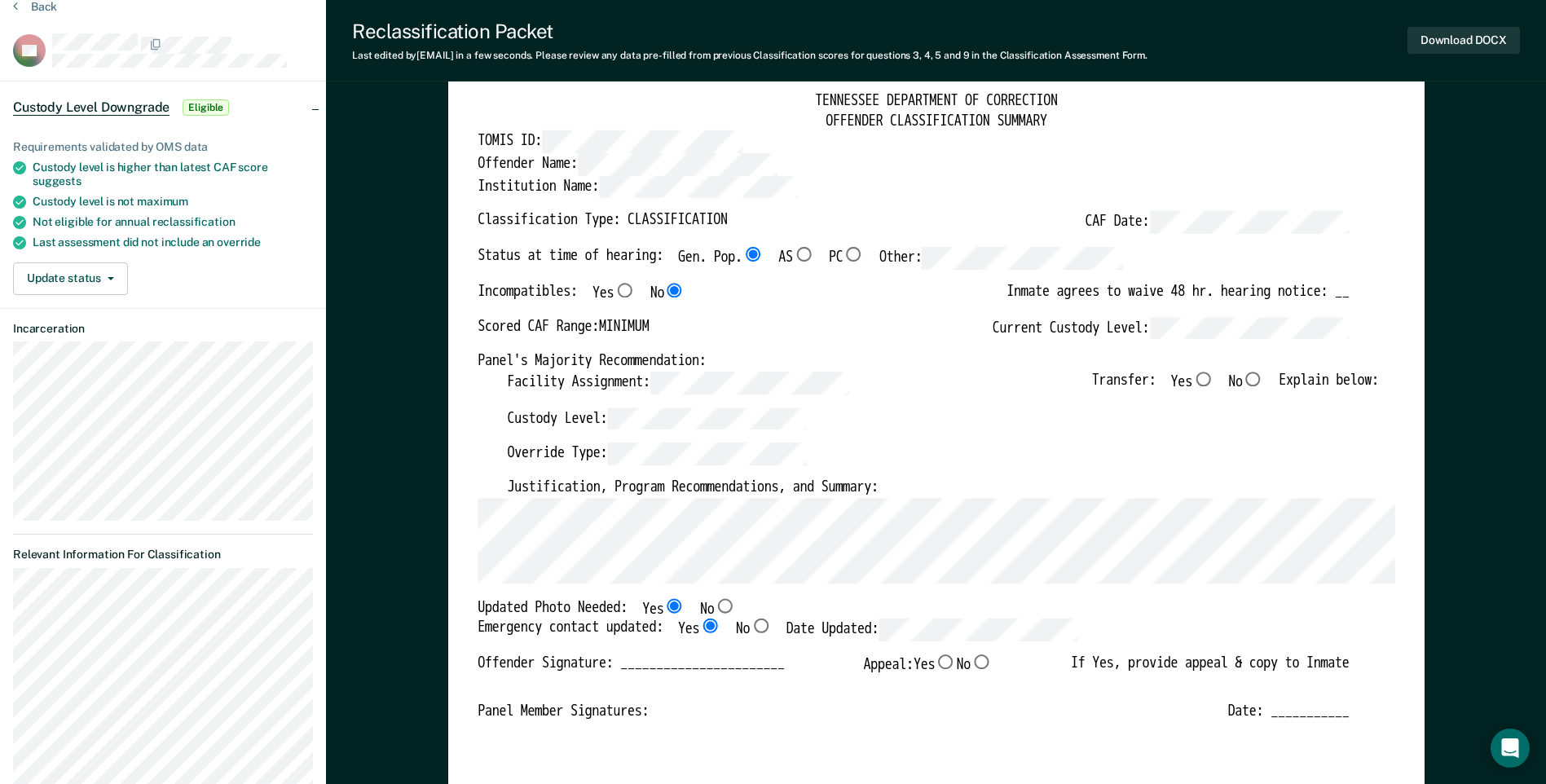 scroll, scrollTop: 0, scrollLeft: 0, axis: both 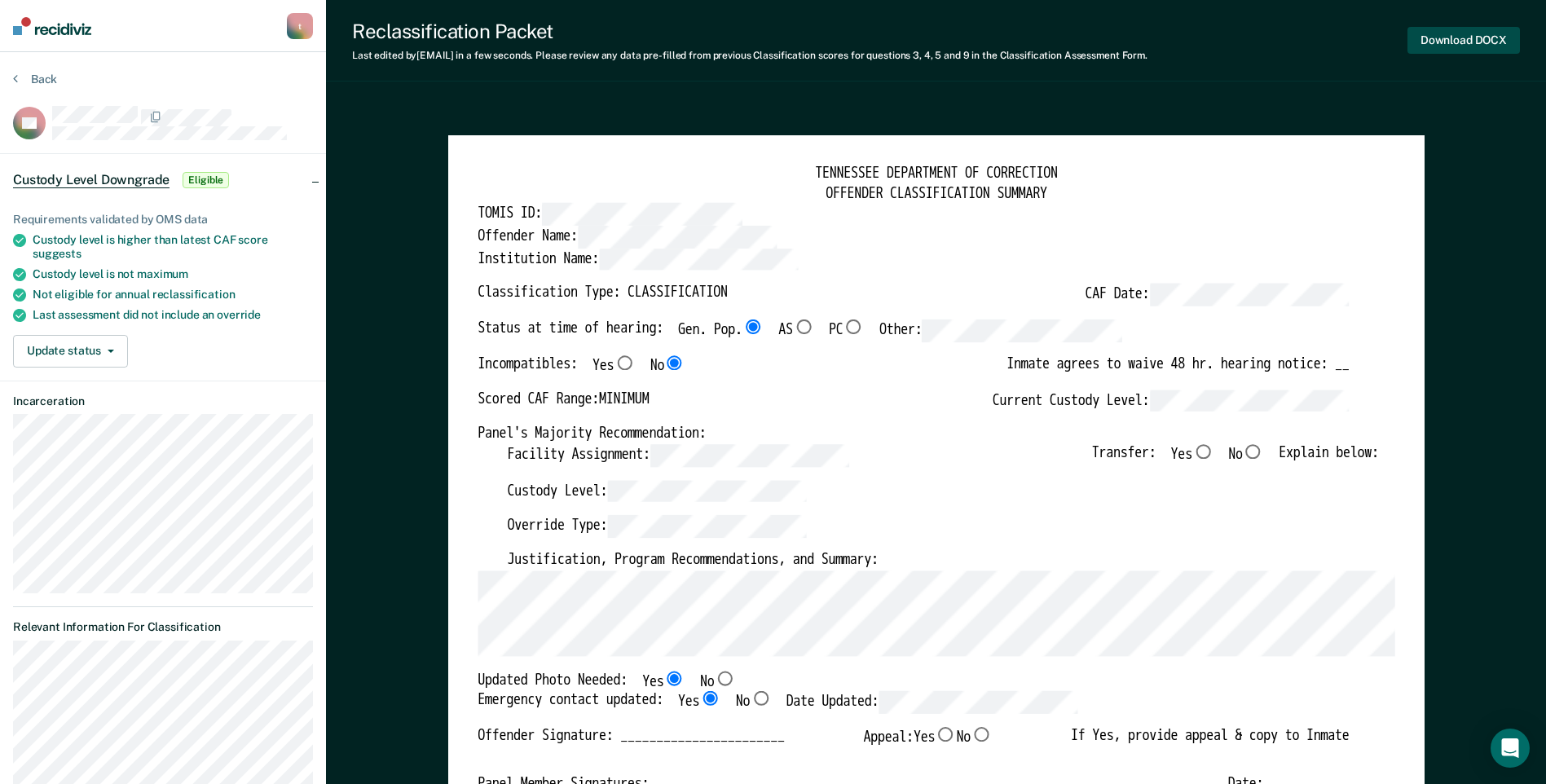 click on "Download DOCX" at bounding box center [1464, 40] 